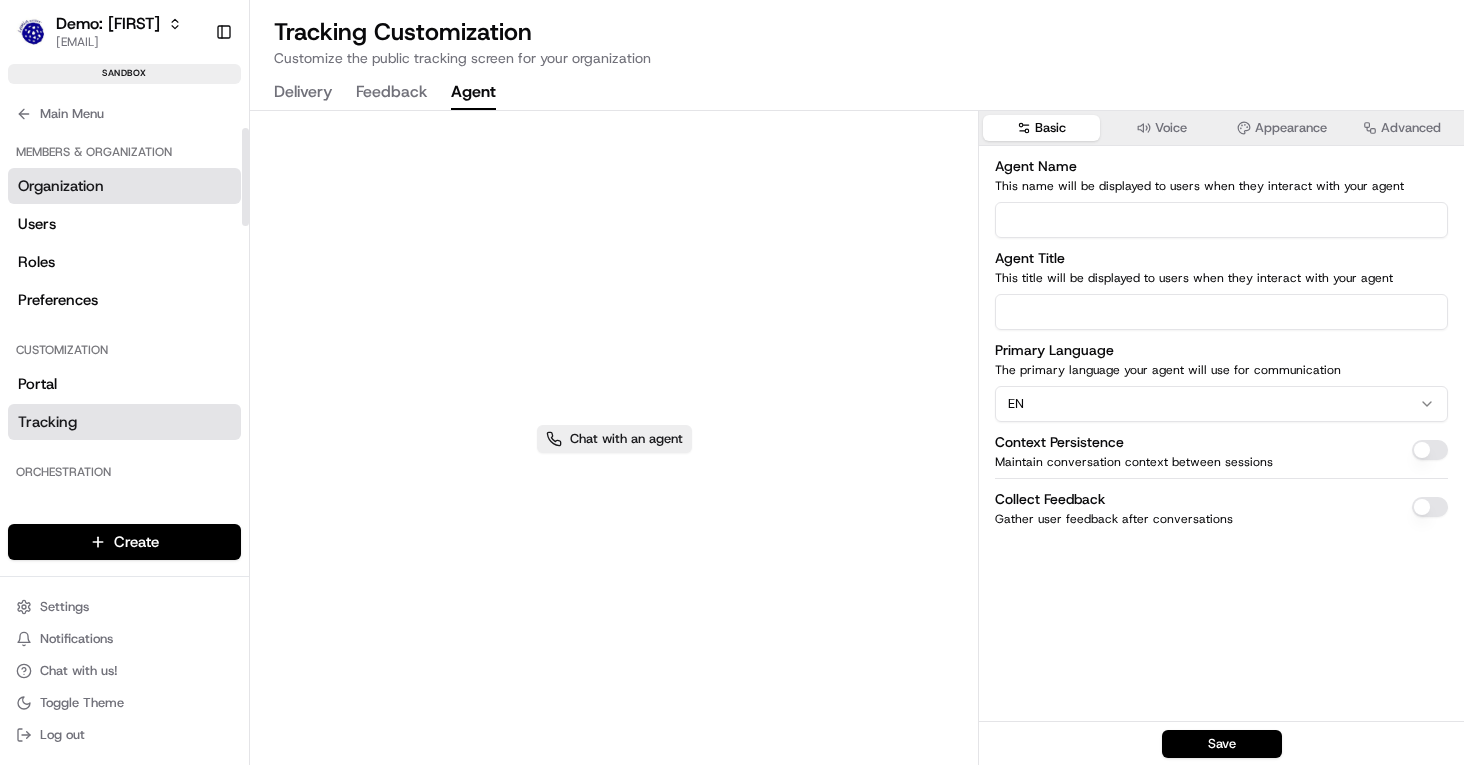scroll, scrollTop: 0, scrollLeft: 0, axis: both 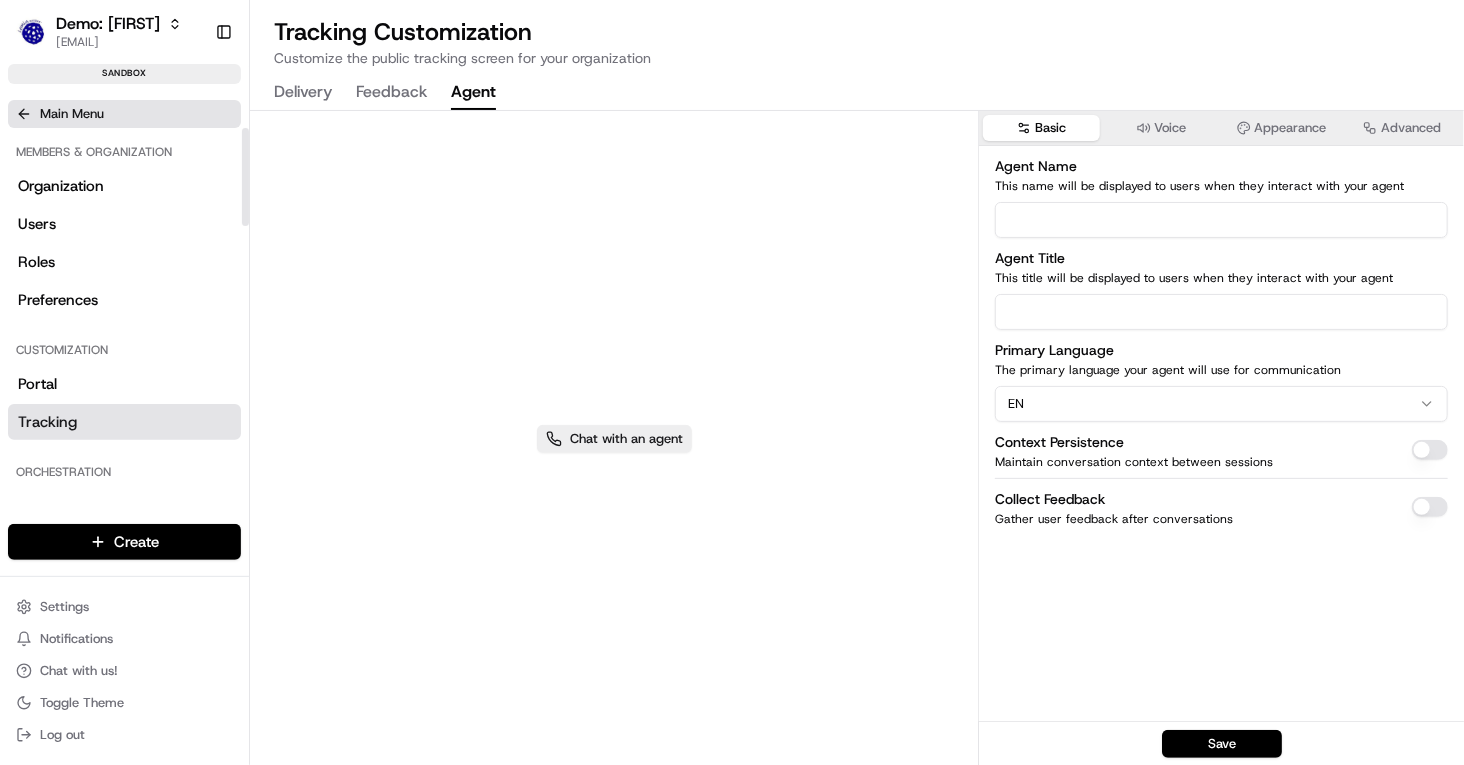 click on "Main Menu" at bounding box center (124, 114) 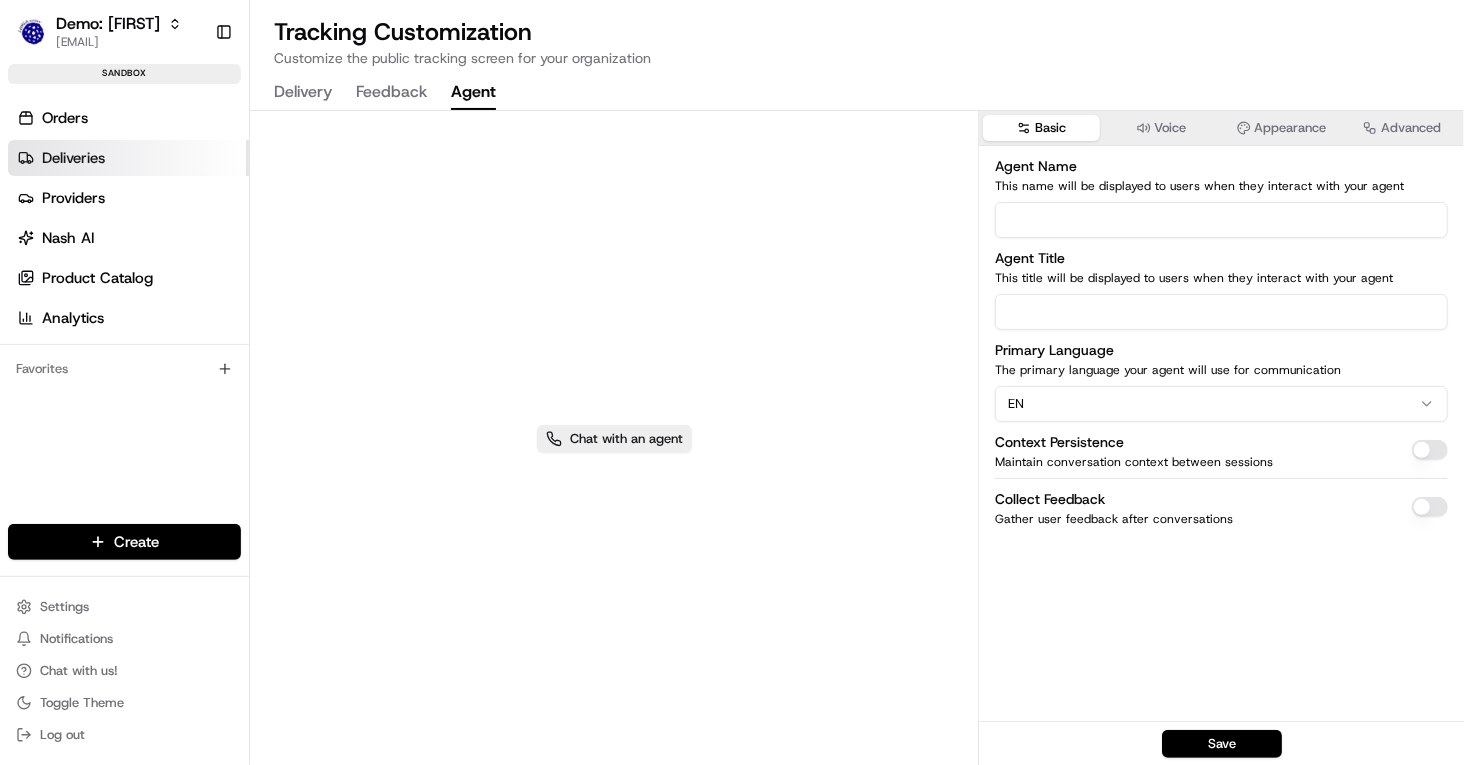 click on "Deliveries" at bounding box center (73, 158) 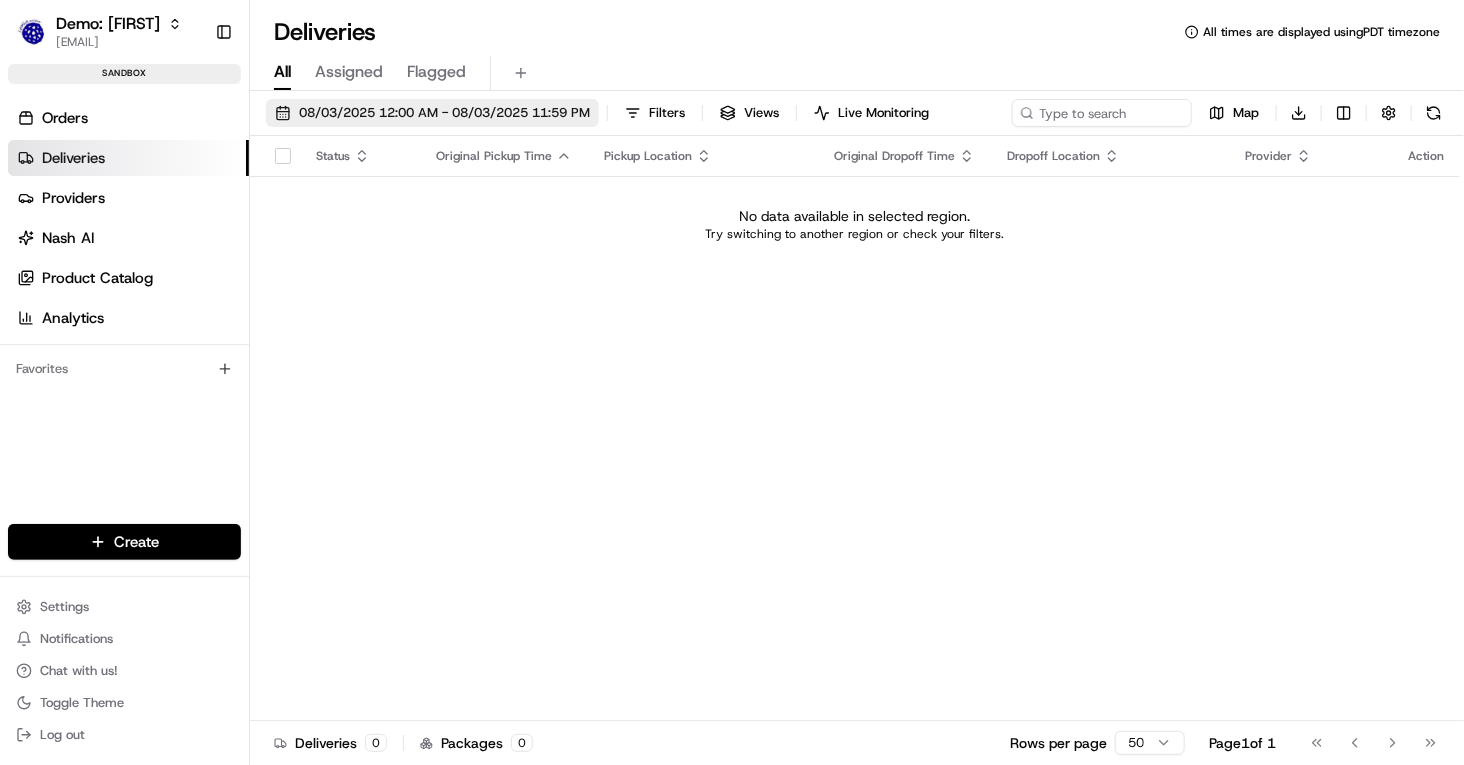 click on "08/03/2025 12:00 AM - 08/03/2025 11:59 PM" at bounding box center [432, 113] 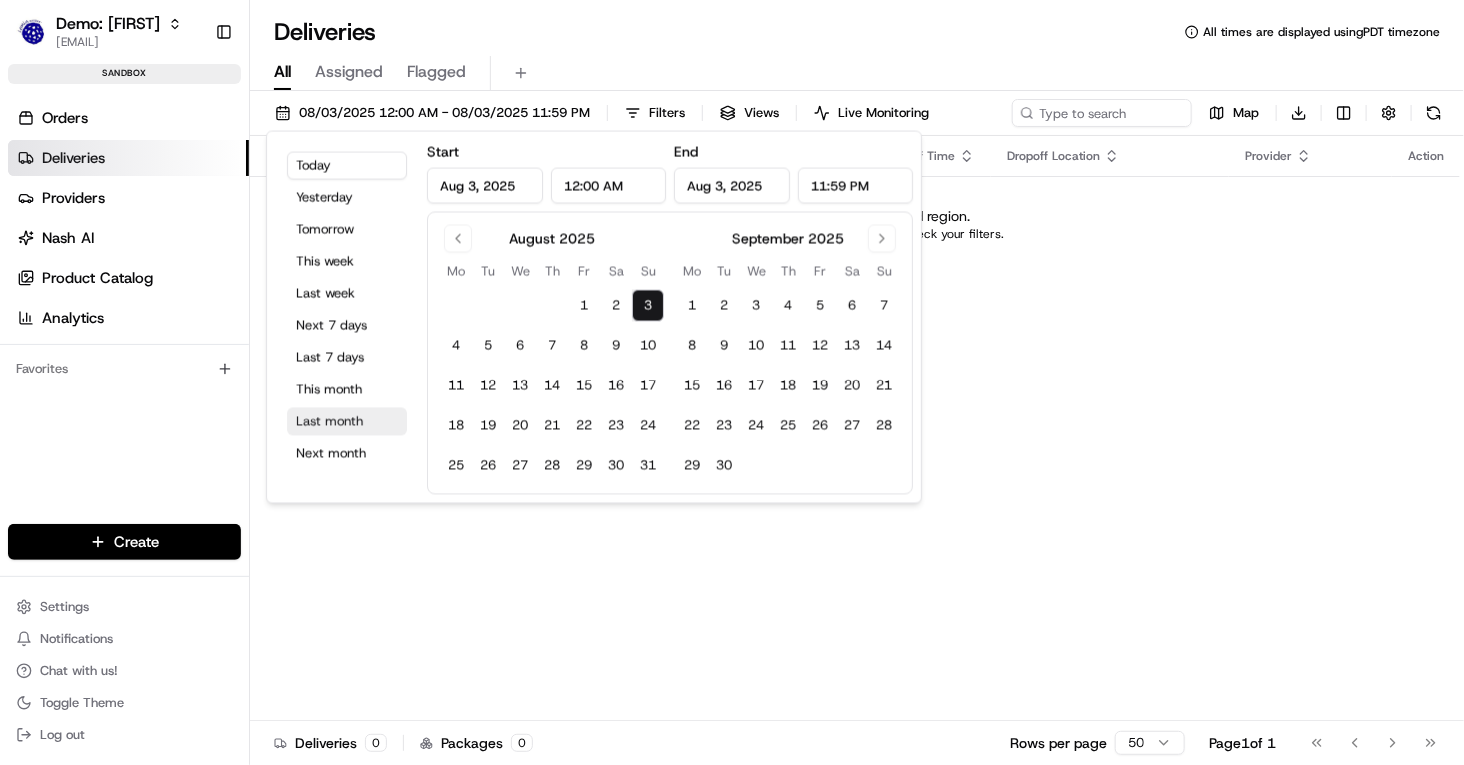 click on "Last month" at bounding box center (347, 422) 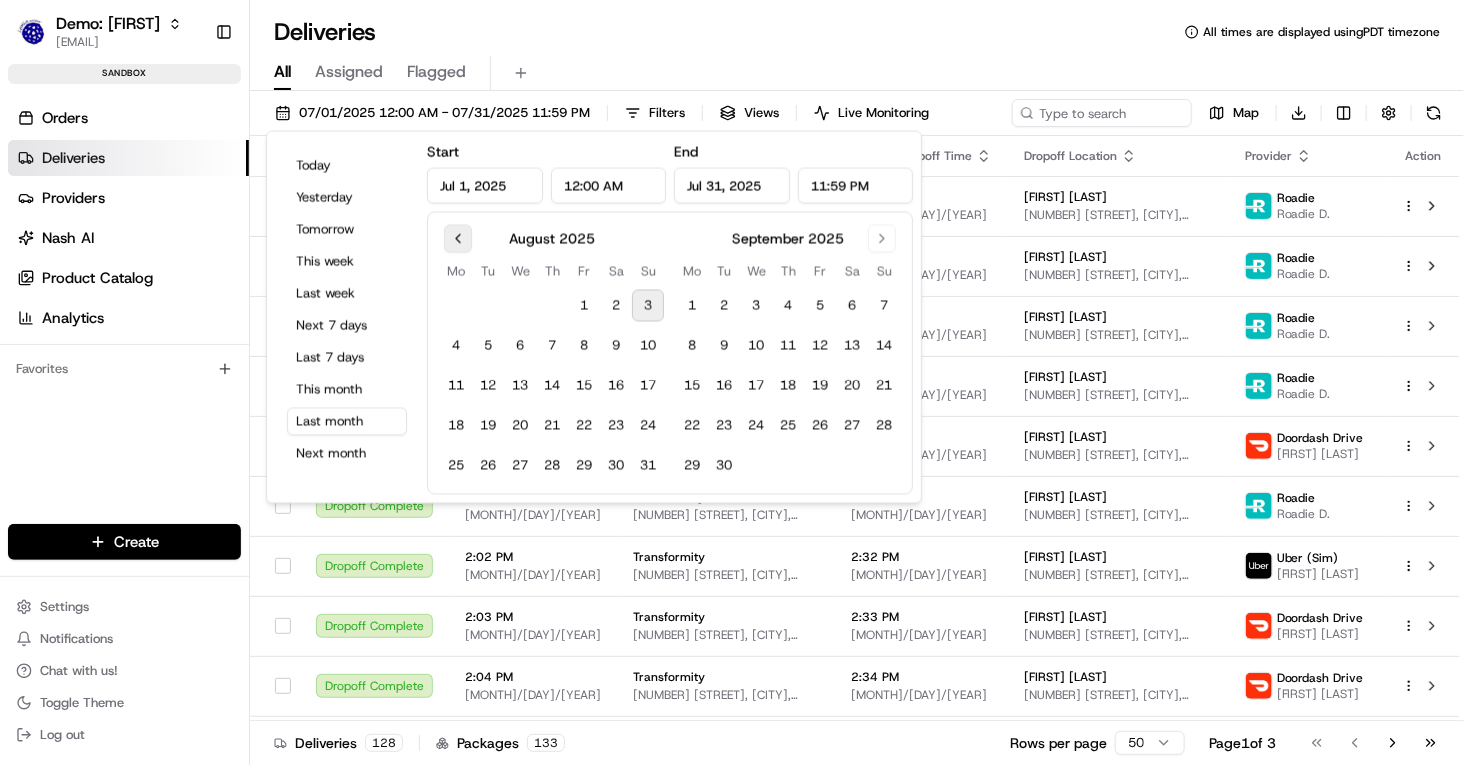 click at bounding box center (458, 239) 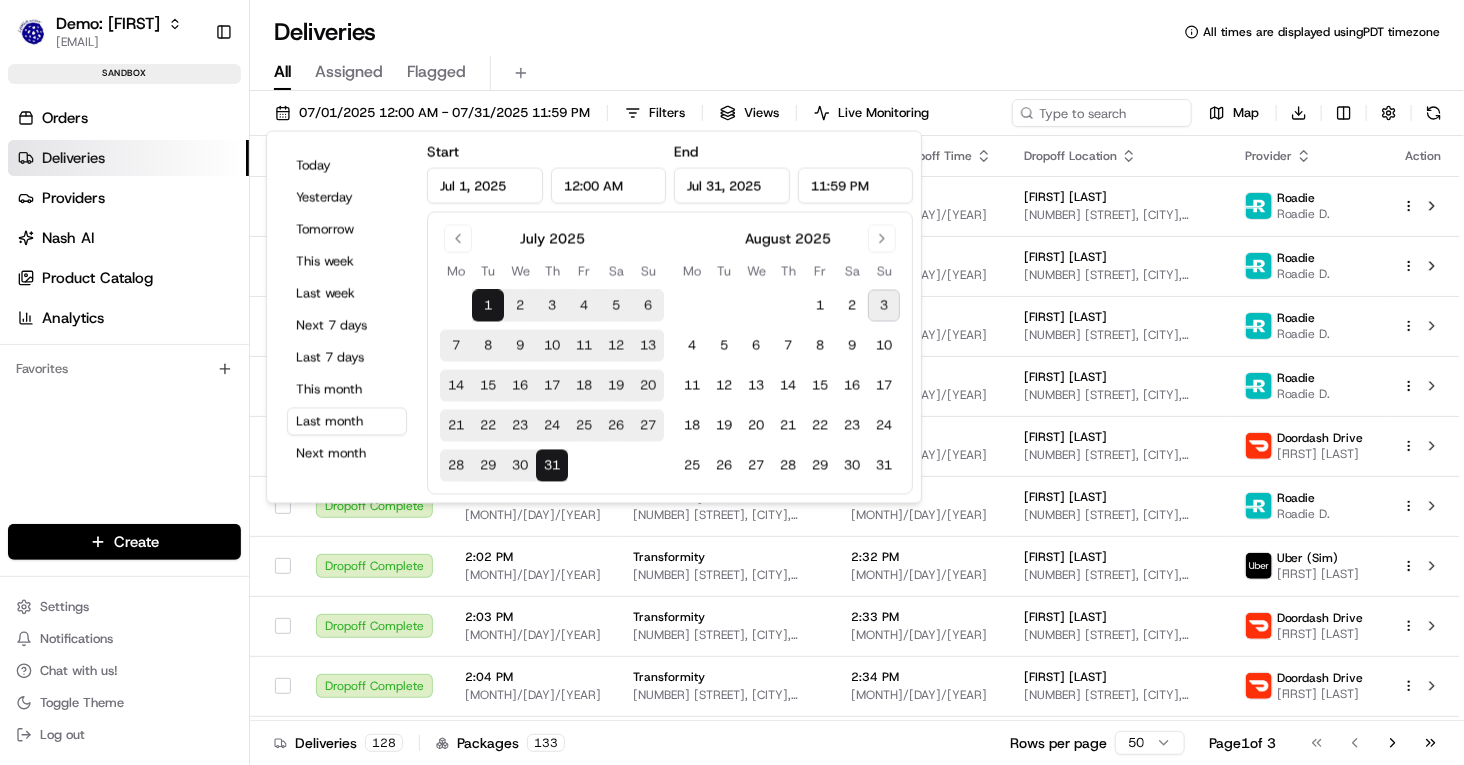 click on "Deliveries All times are displayed using  PDT   timezone" at bounding box center [857, 32] 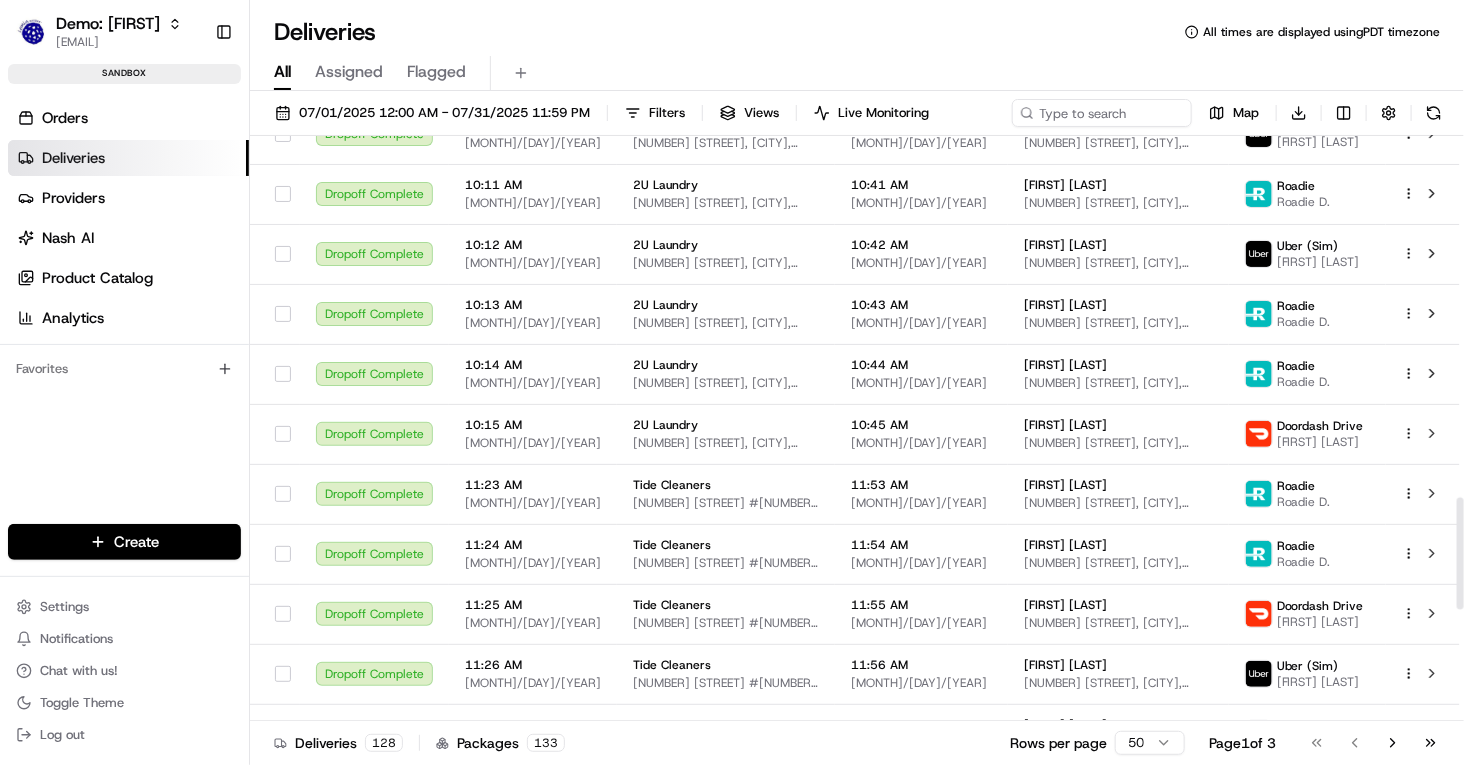 scroll, scrollTop: 1337, scrollLeft: 0, axis: vertical 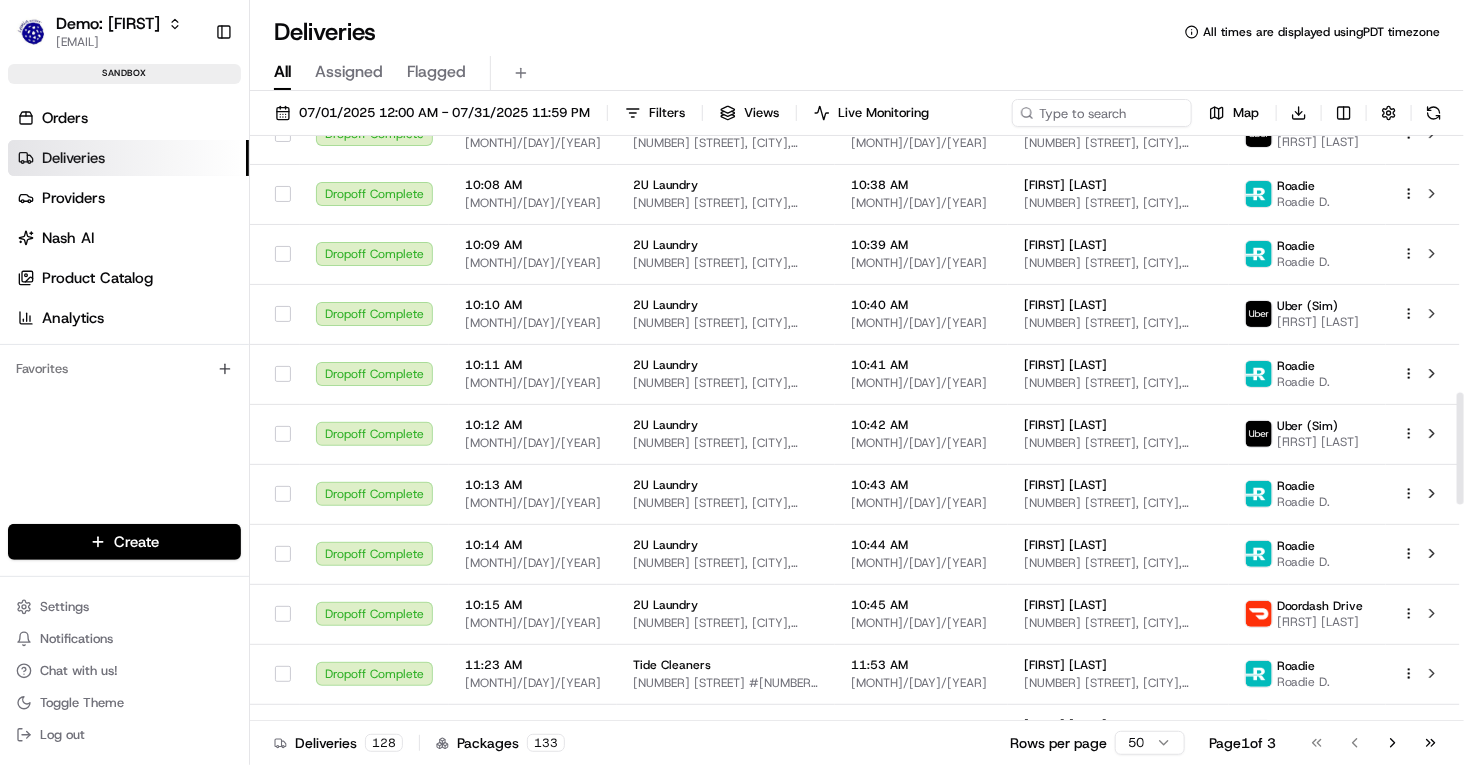 click on "[DATE] [TIME] - [DATE] [TIME] Filters Views Live Monitoring Map Download" at bounding box center (857, 117) 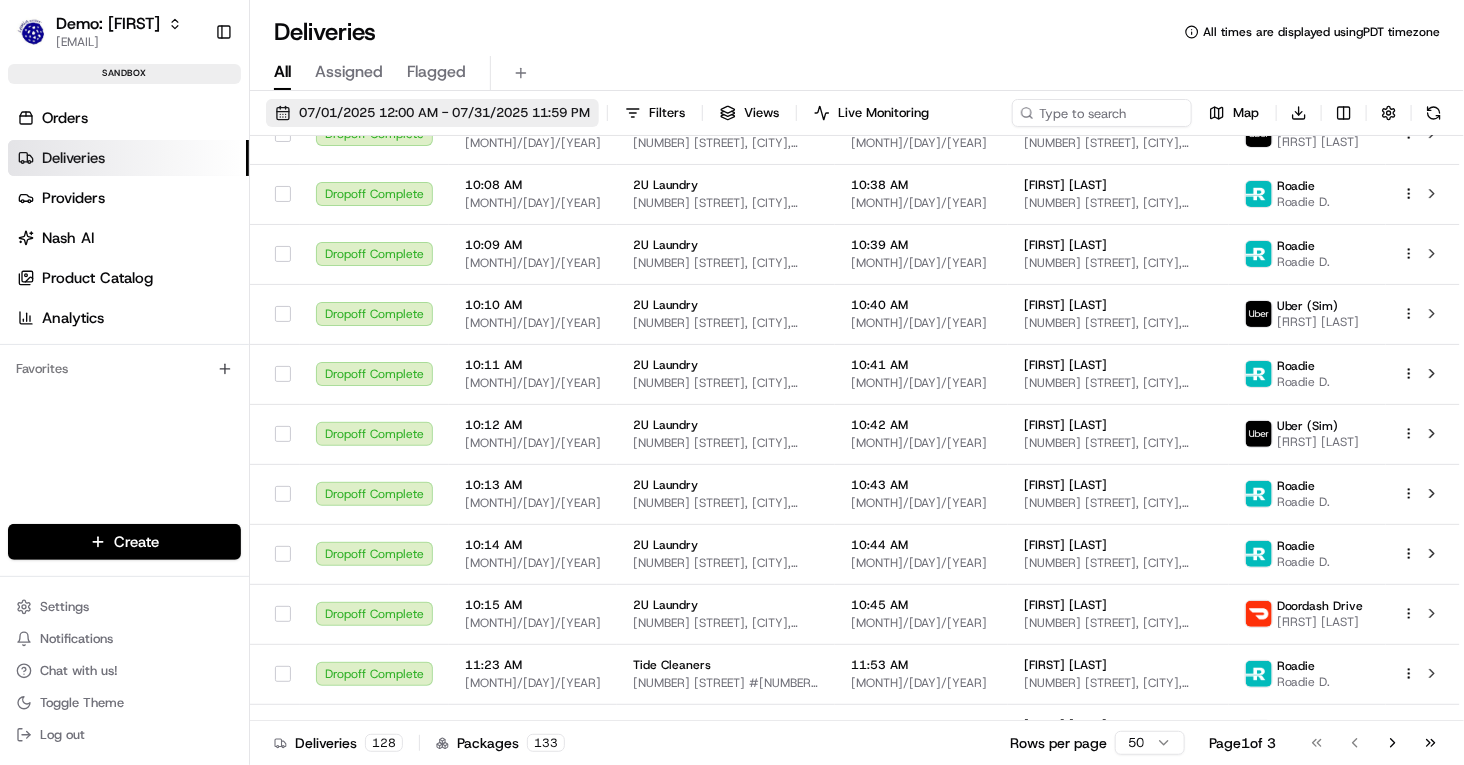 click on "07/01/2025 12:00 AM - 07/31/2025 11:59 PM" at bounding box center (444, 113) 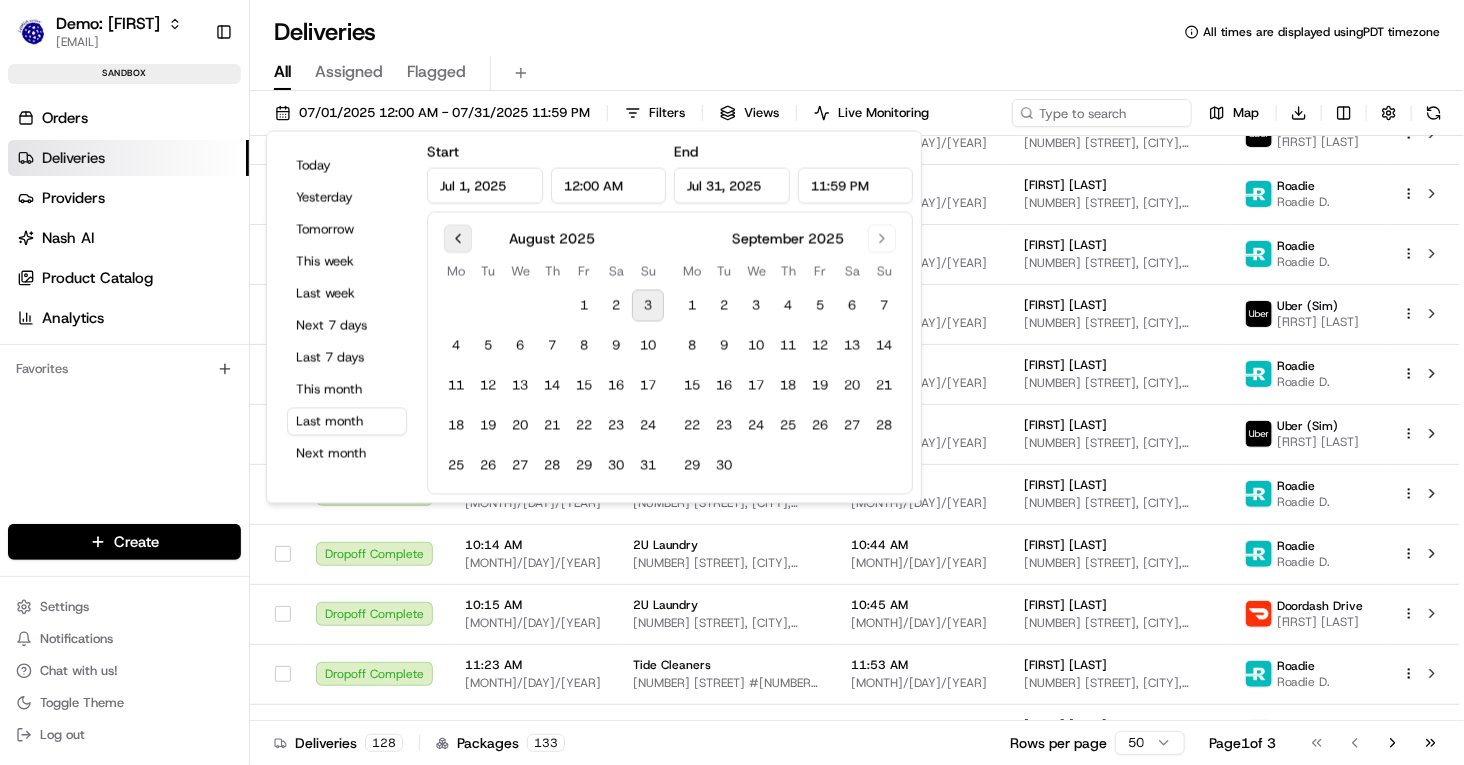 click at bounding box center [458, 239] 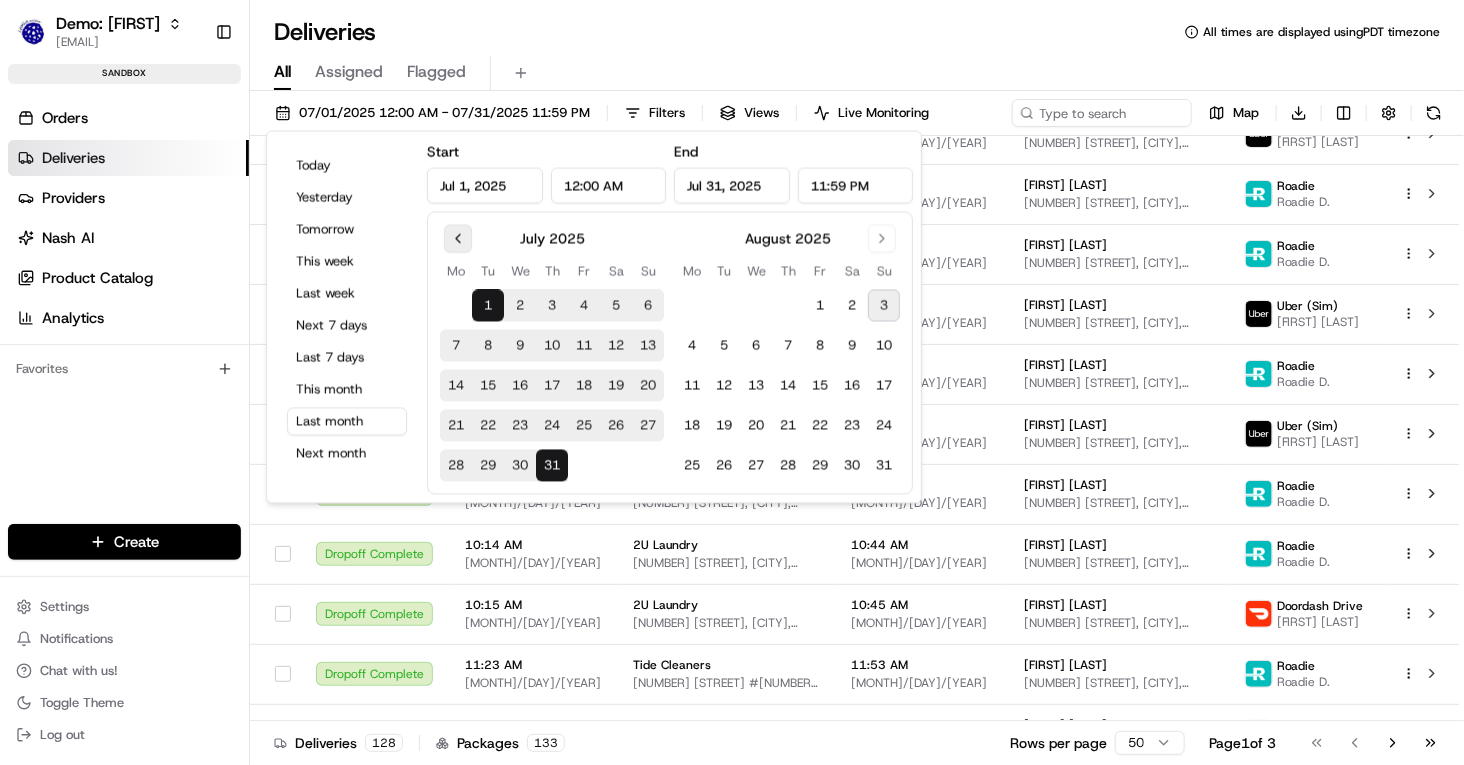 click at bounding box center [458, 239] 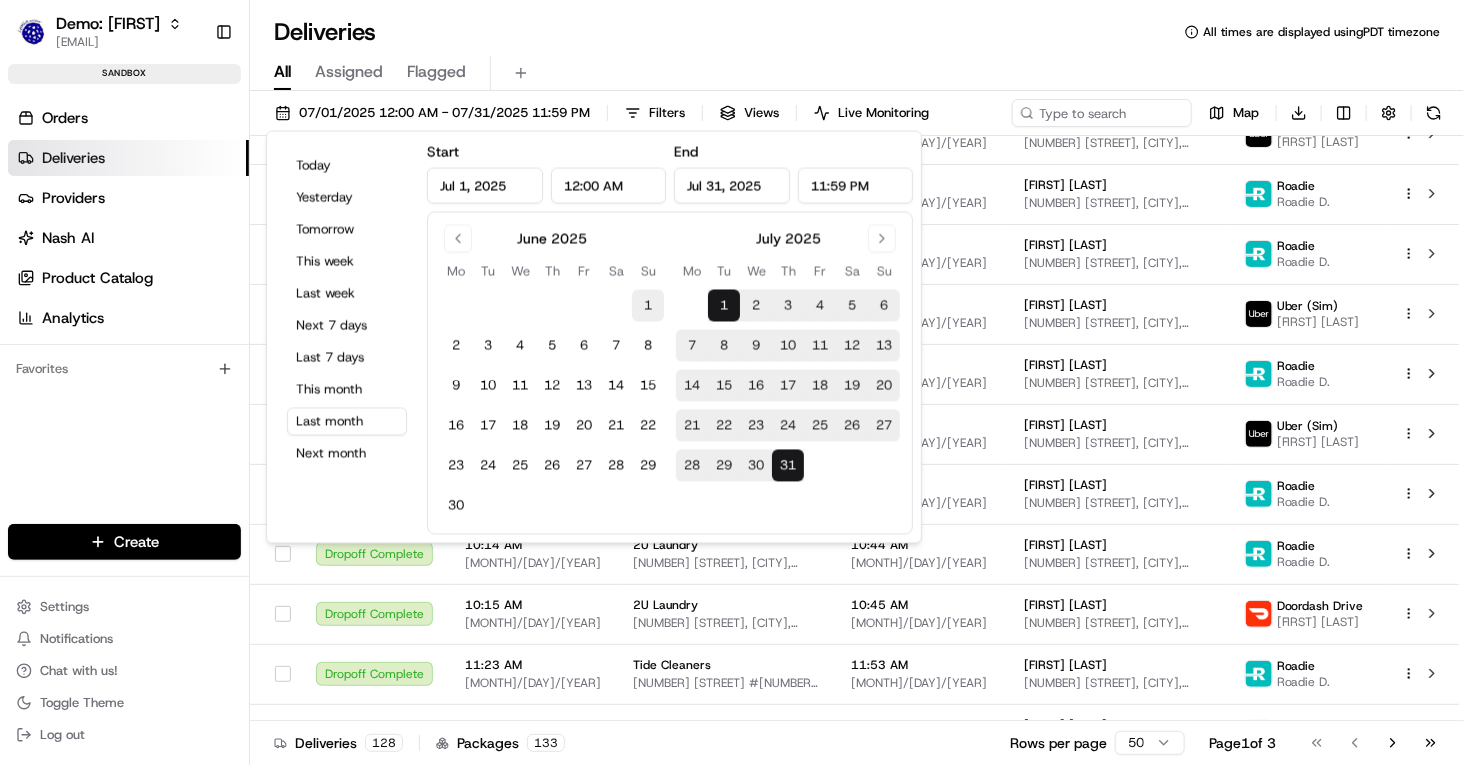 click on "1" at bounding box center (648, 306) 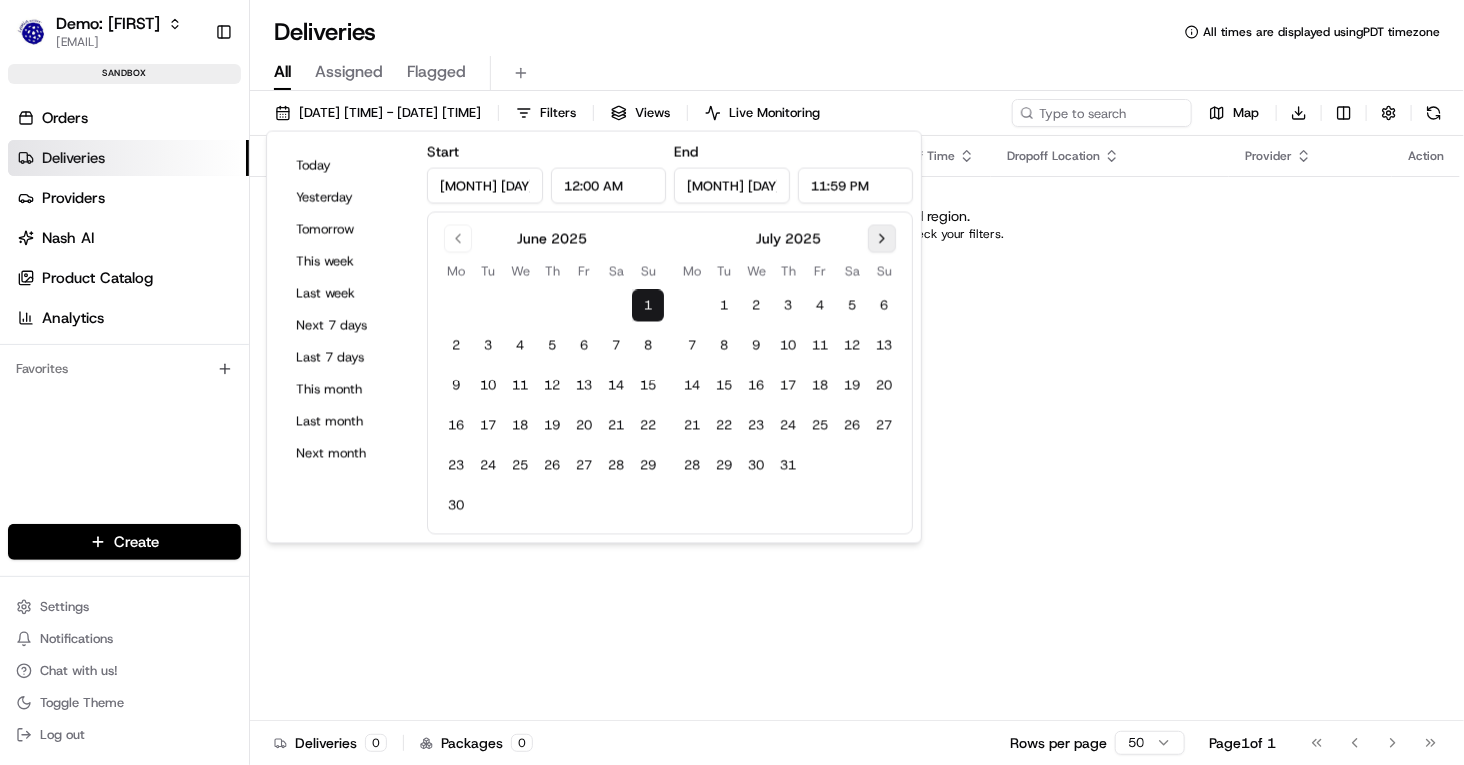 click at bounding box center (882, 239) 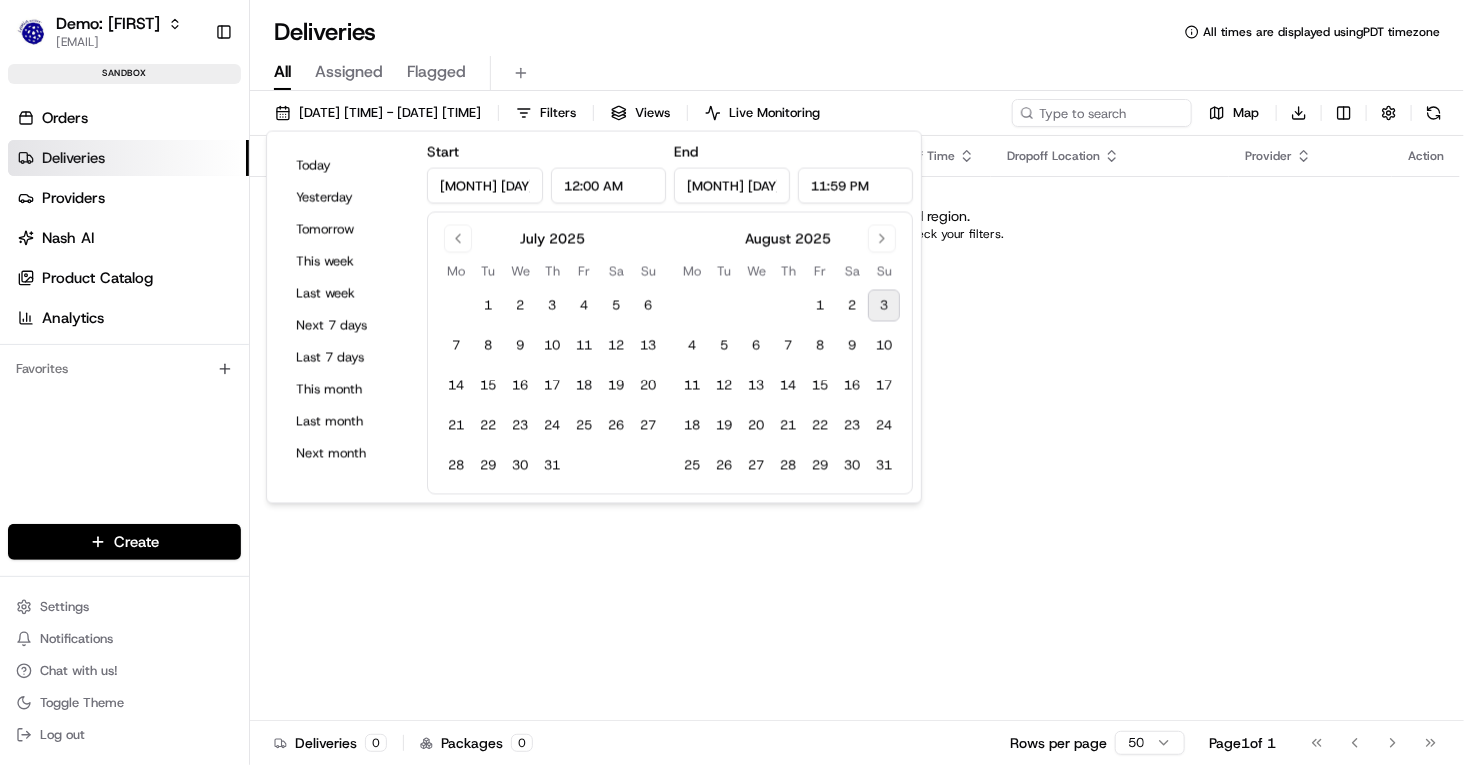 click on "3" at bounding box center (884, 306) 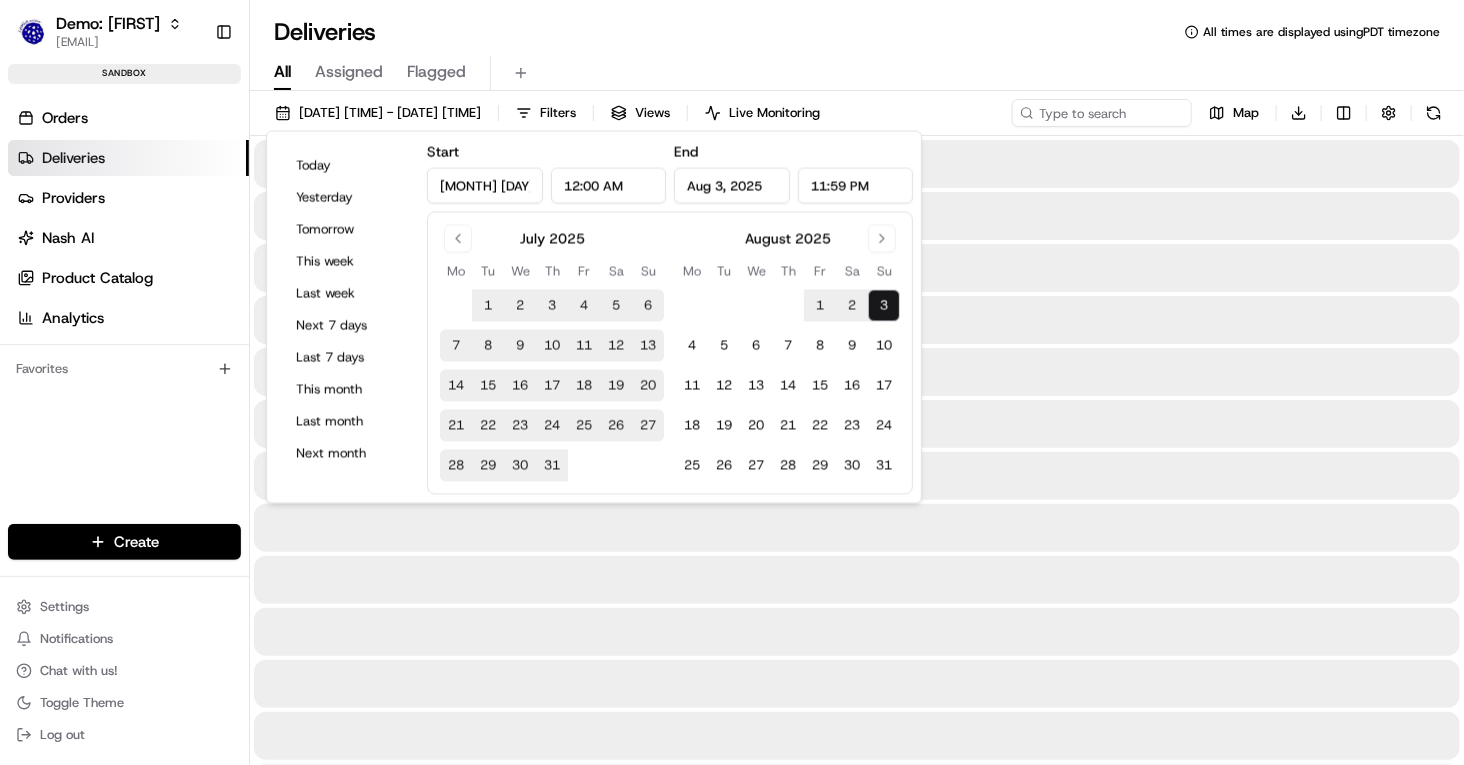 click on "All Assigned Flagged" at bounding box center [857, 69] 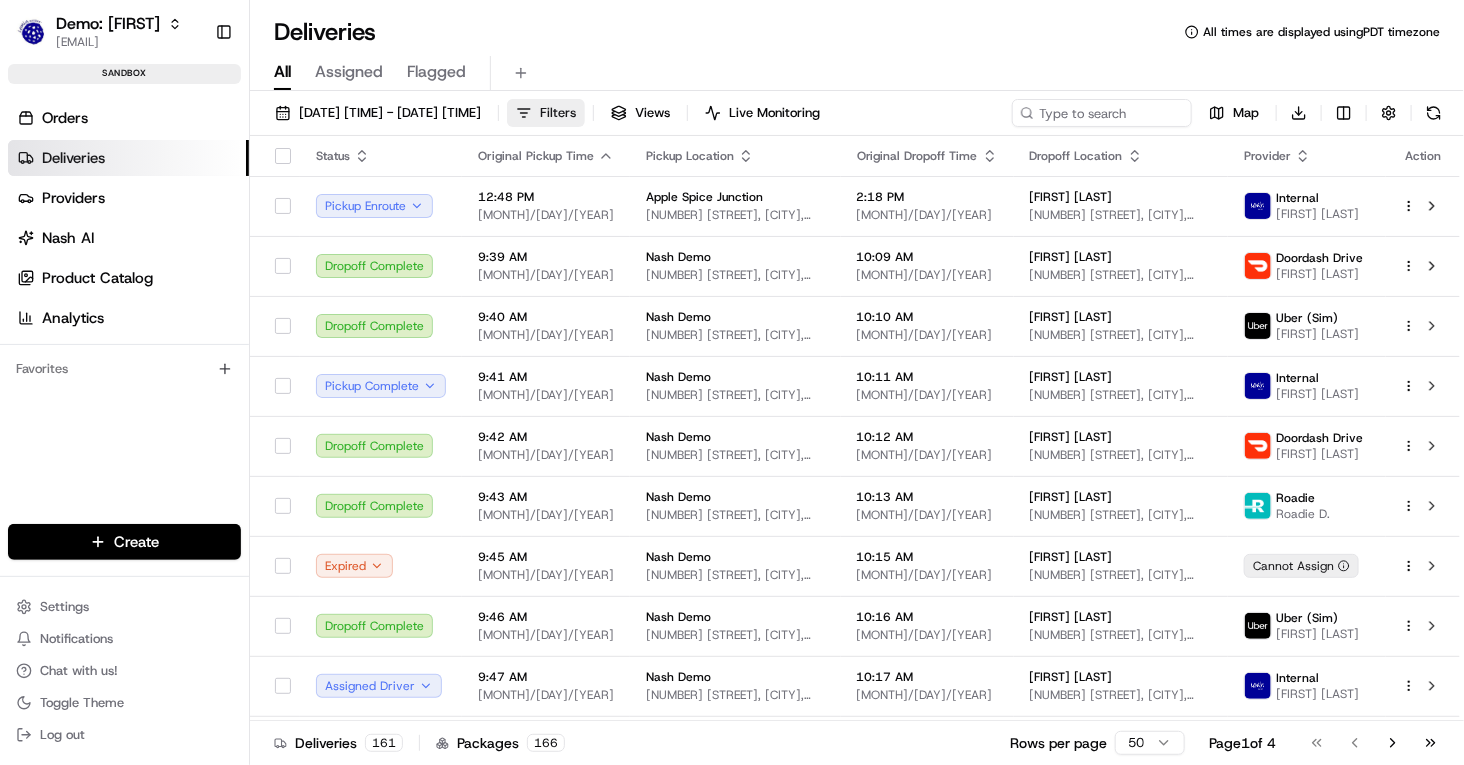 click on "Filters" at bounding box center (558, 113) 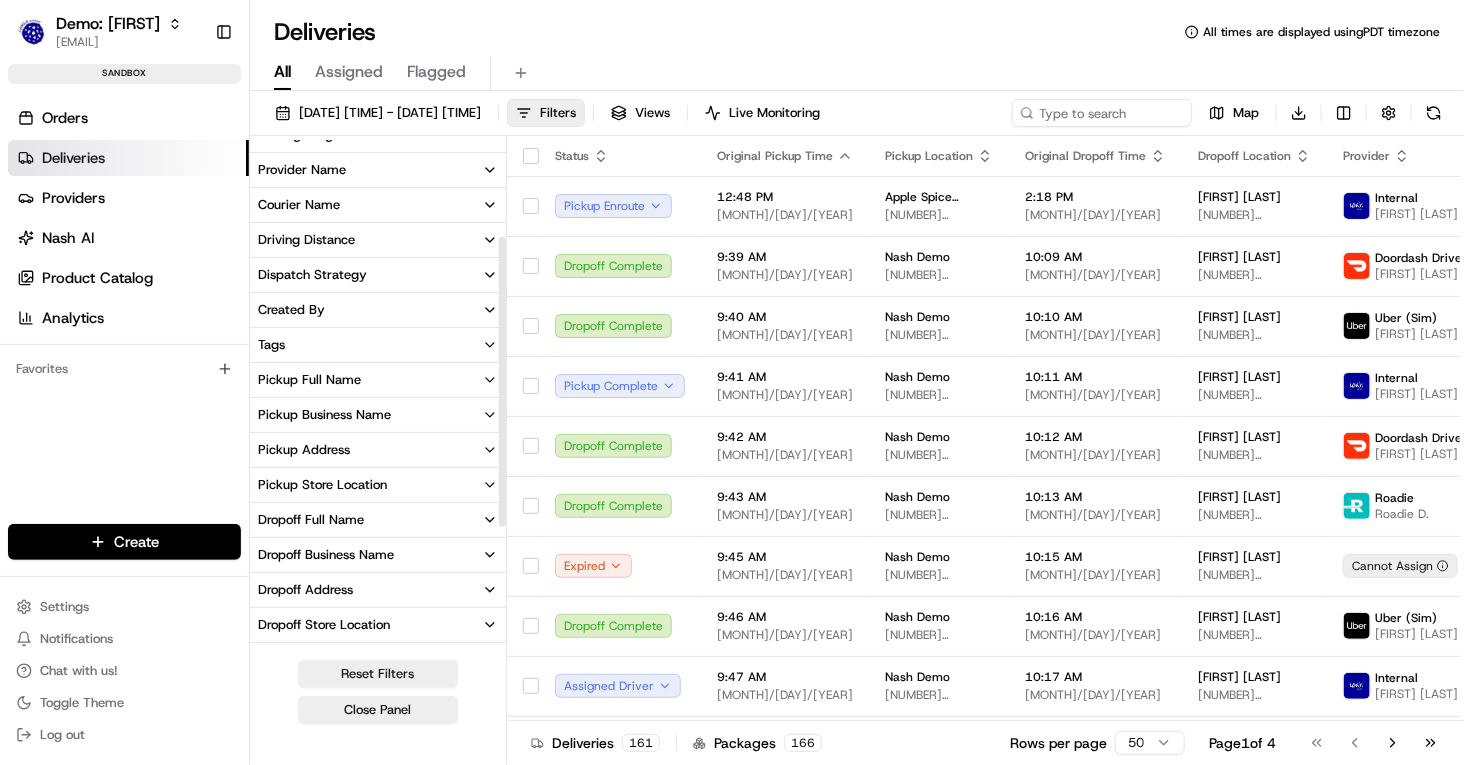 scroll, scrollTop: 314, scrollLeft: 0, axis: vertical 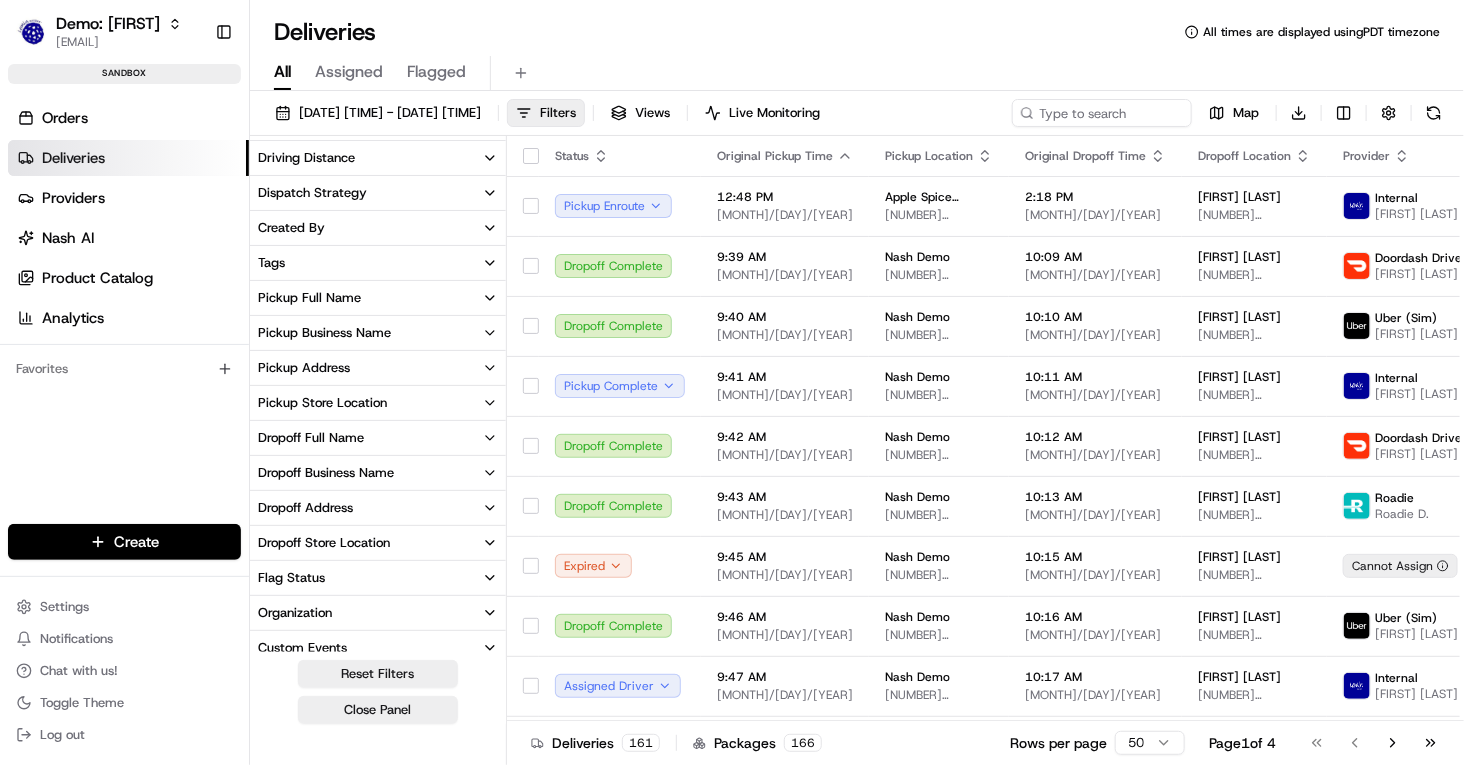 click on "Pickup Business Name" at bounding box center (324, 333) 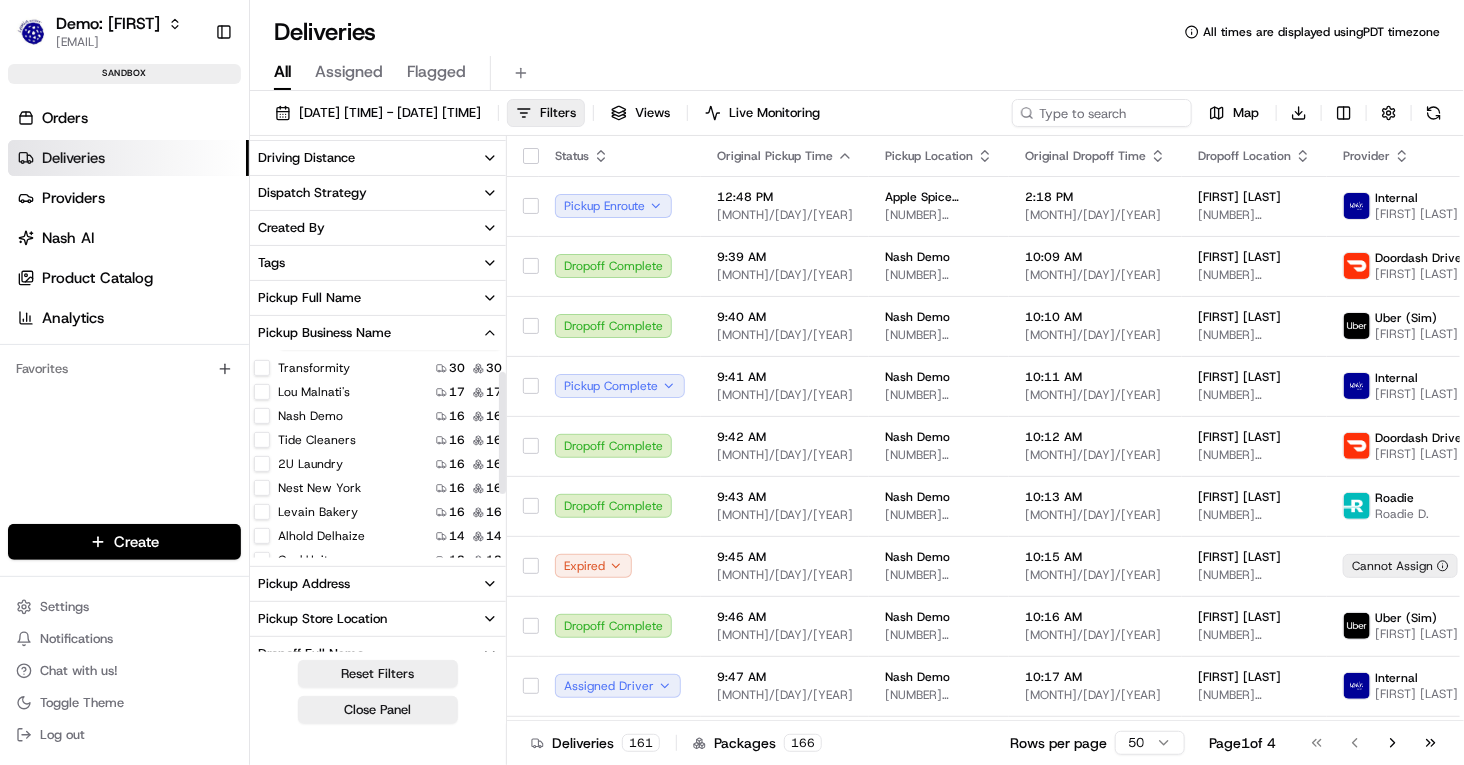 scroll, scrollTop: 47, scrollLeft: 0, axis: vertical 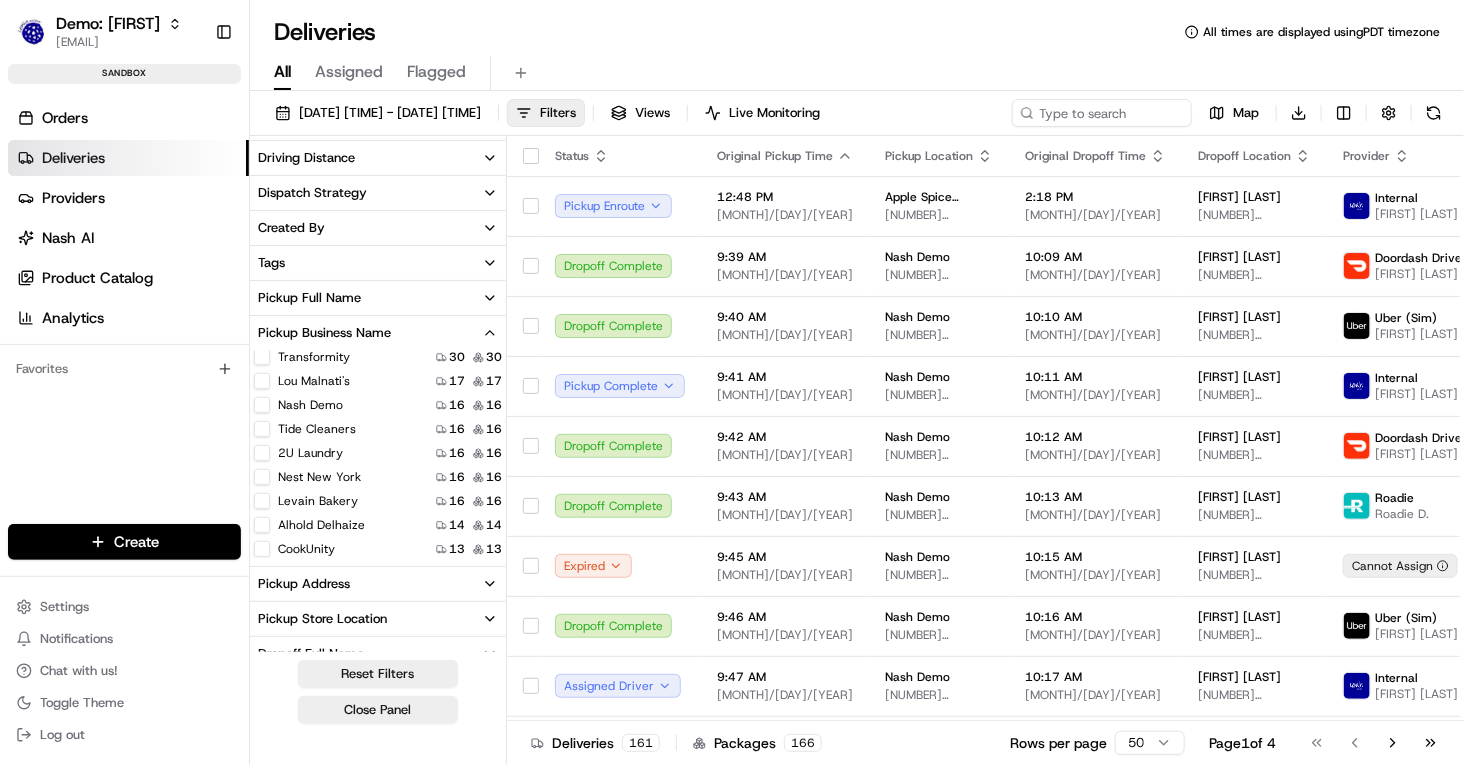 click on "Levain Bakery" at bounding box center (262, 501) 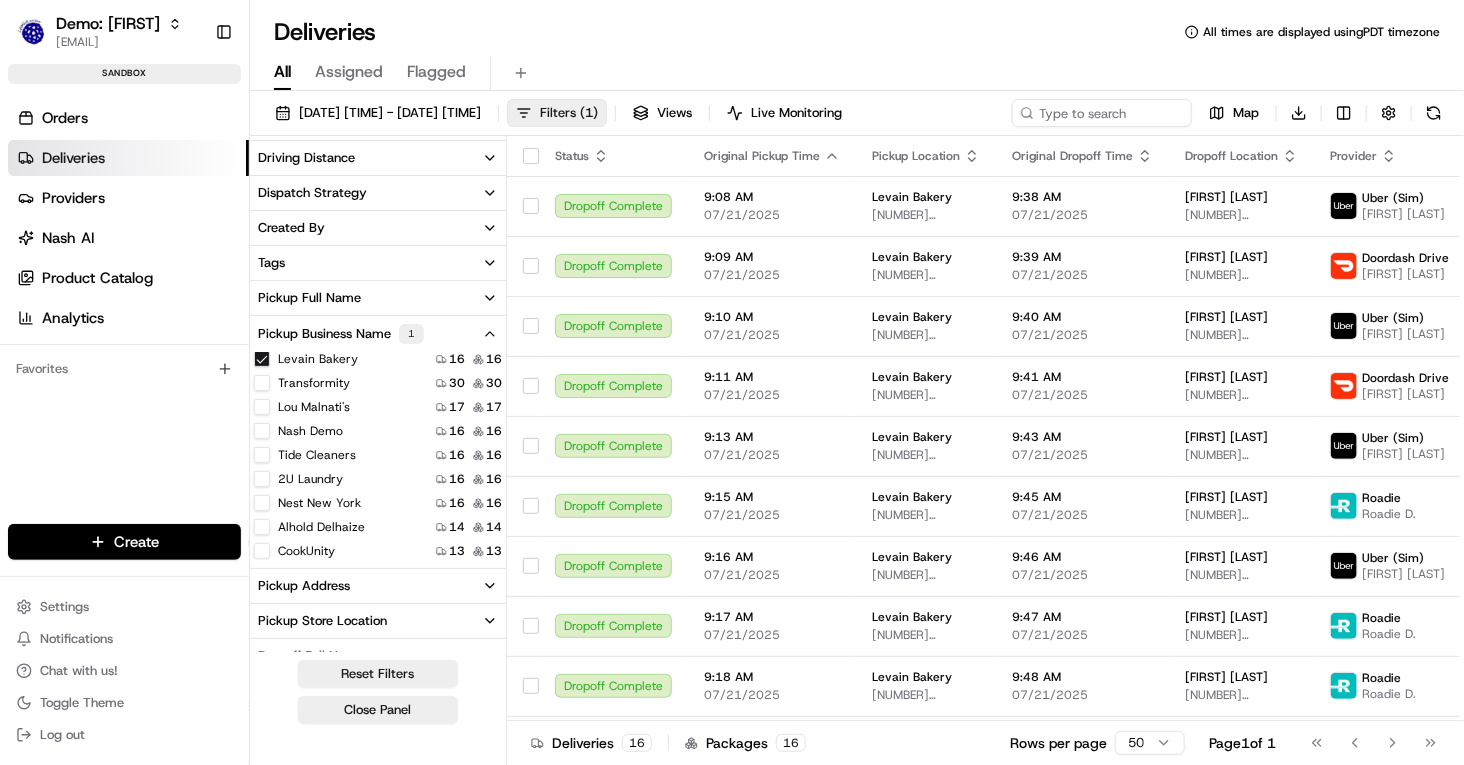 click on "( 1 )" at bounding box center [589, 113] 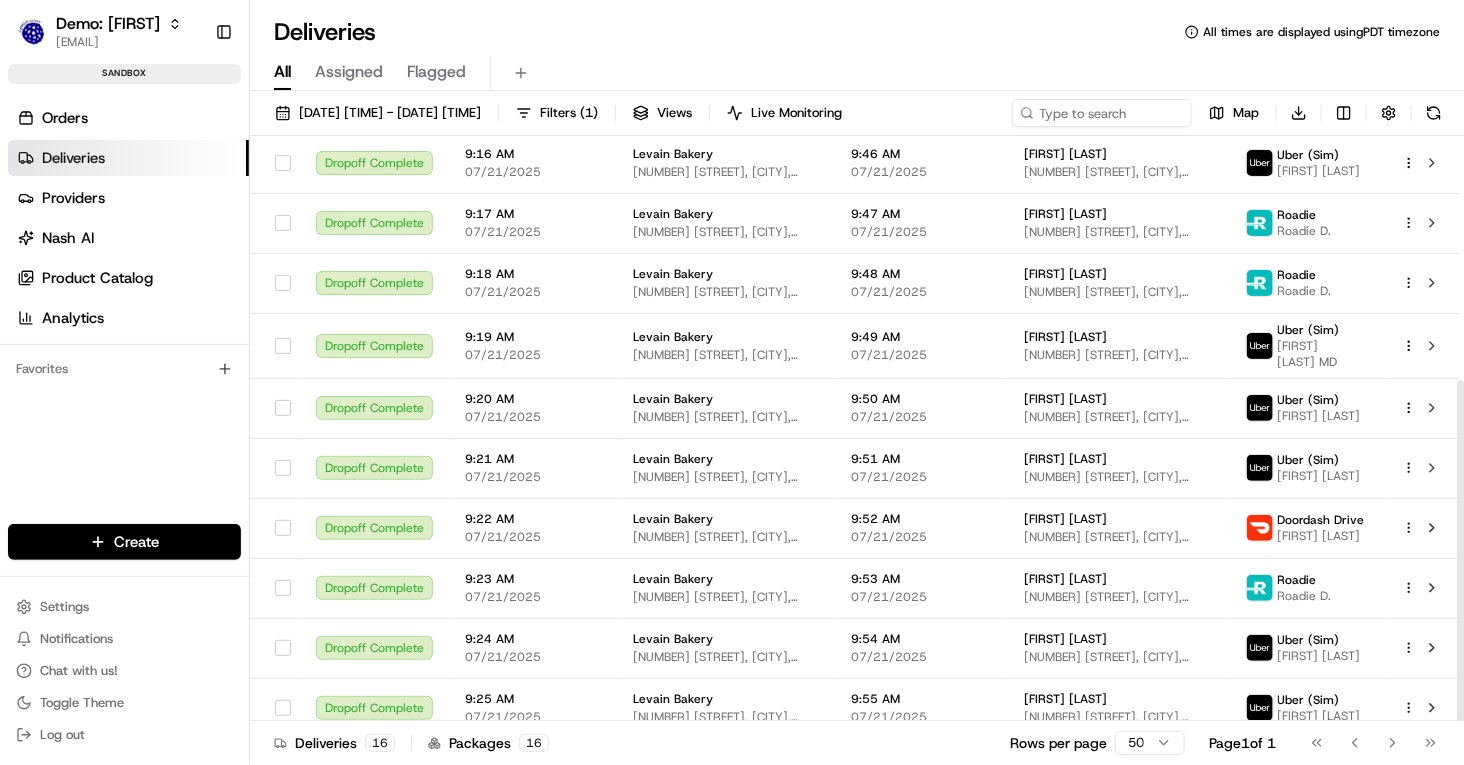 scroll, scrollTop: 418, scrollLeft: 0, axis: vertical 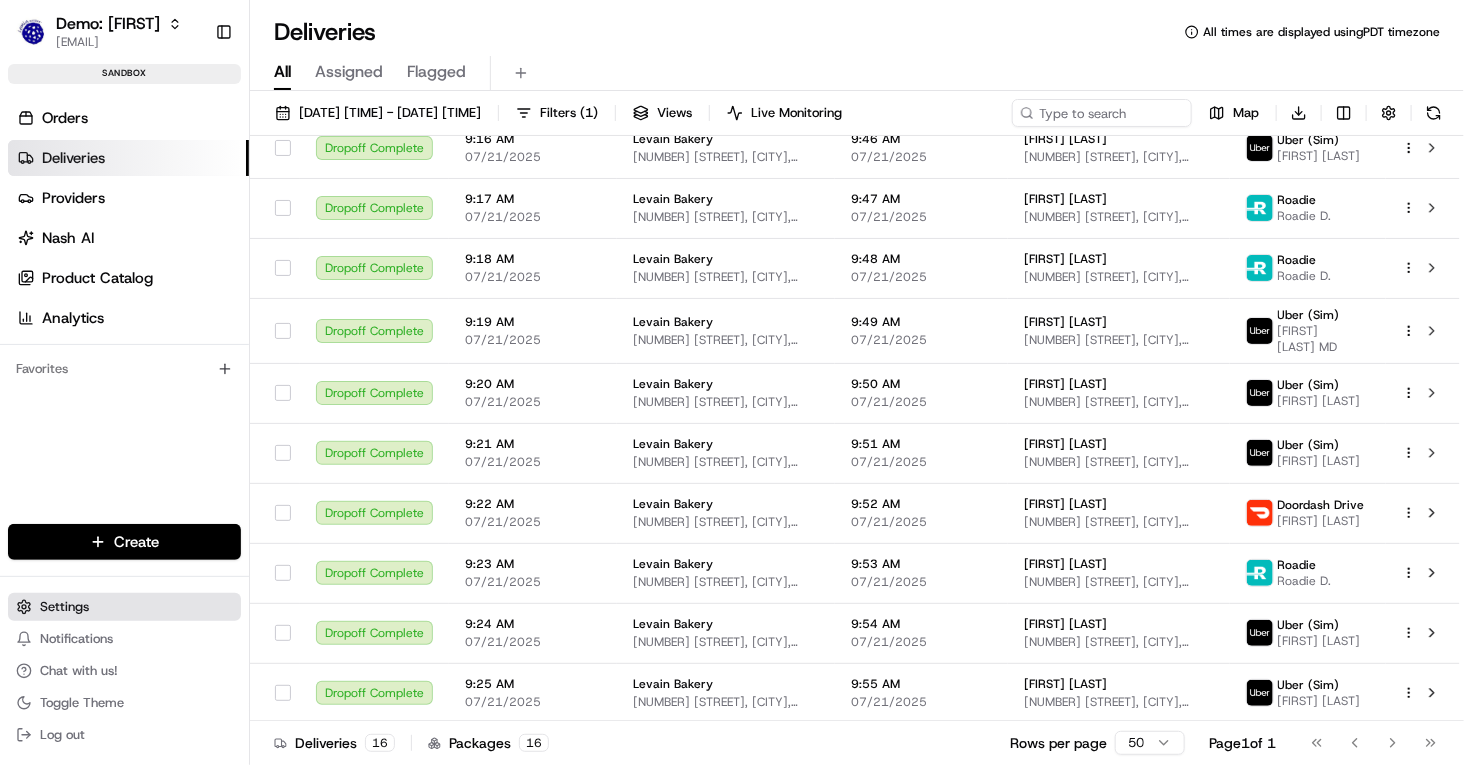 click on "Settings" at bounding box center (64, 607) 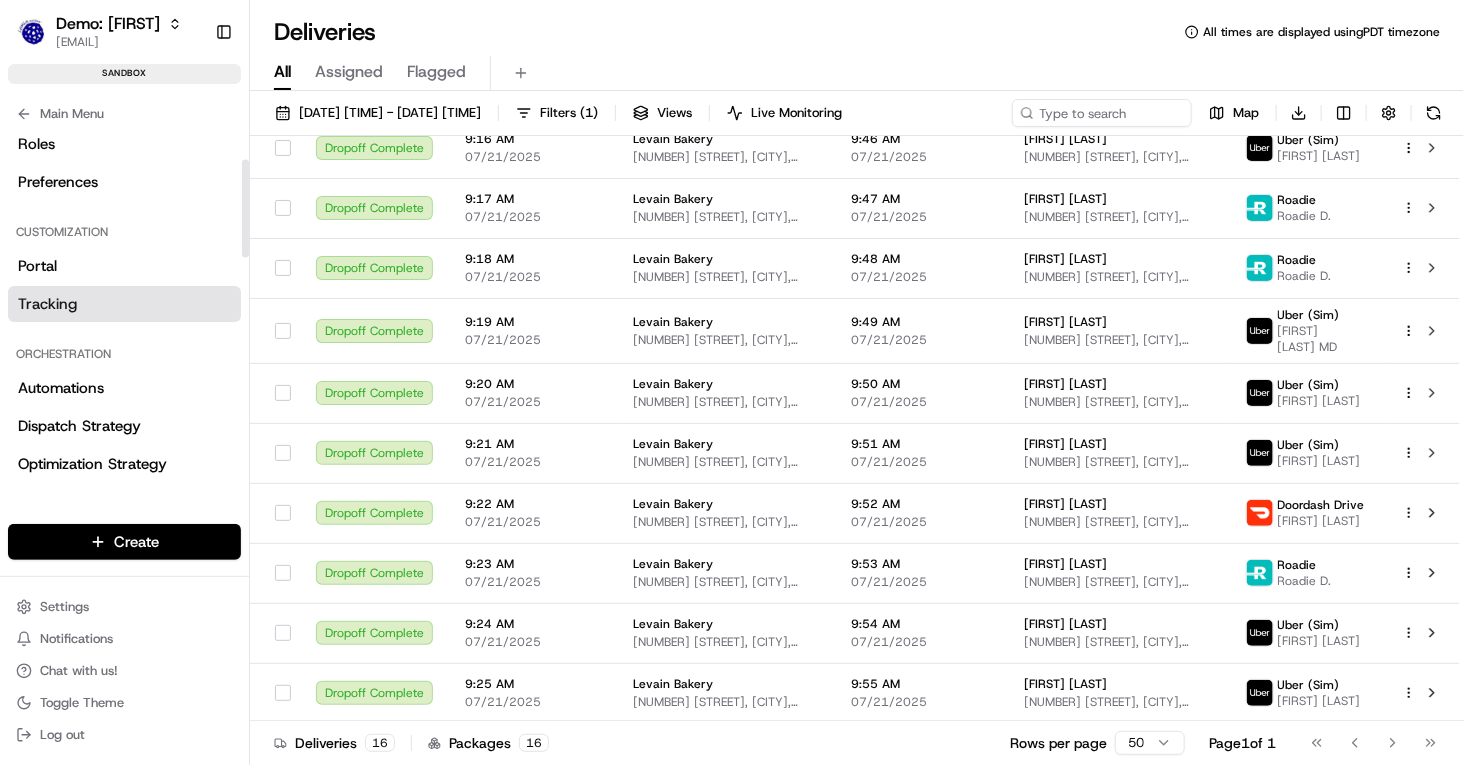 scroll, scrollTop: 121, scrollLeft: 0, axis: vertical 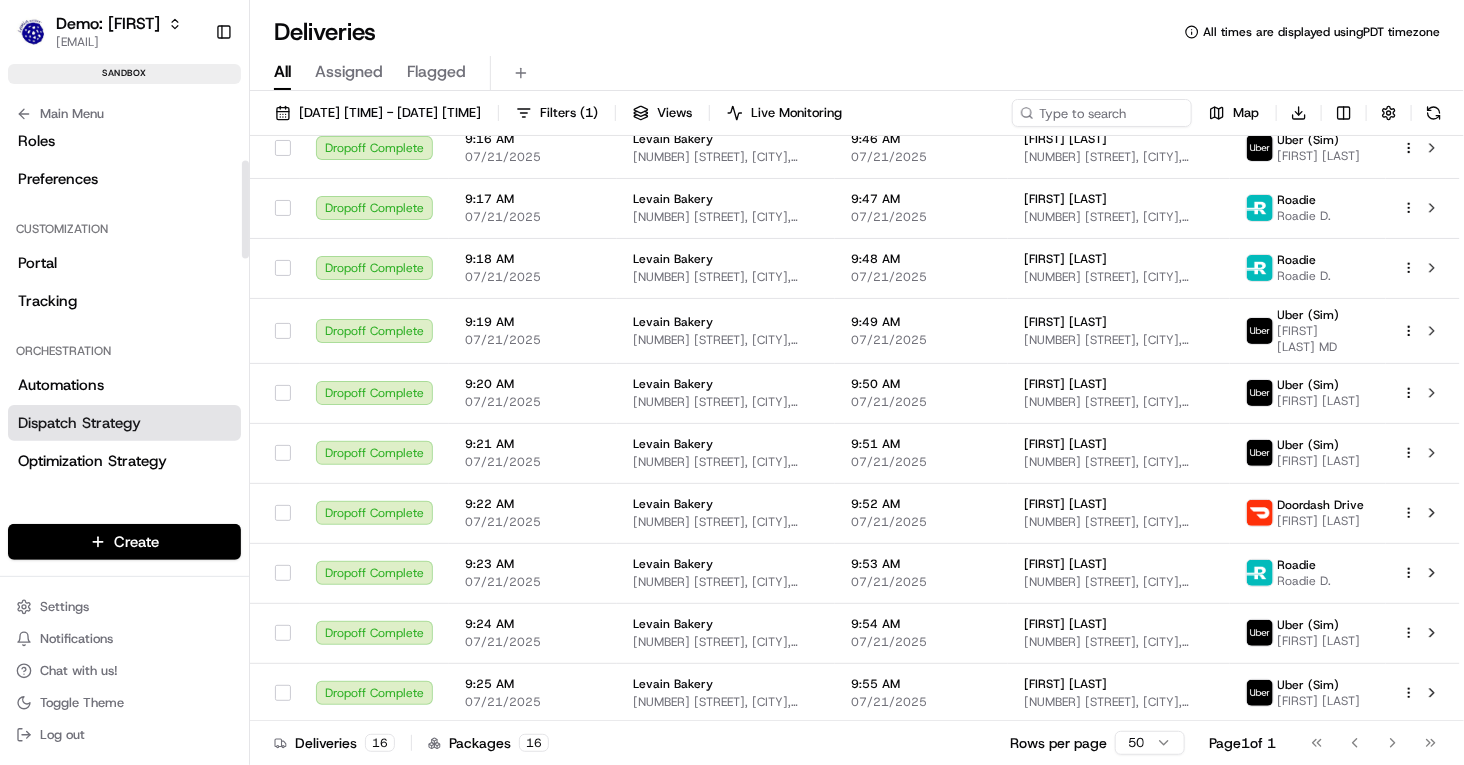 click on "Dispatch Strategy" at bounding box center [124, 423] 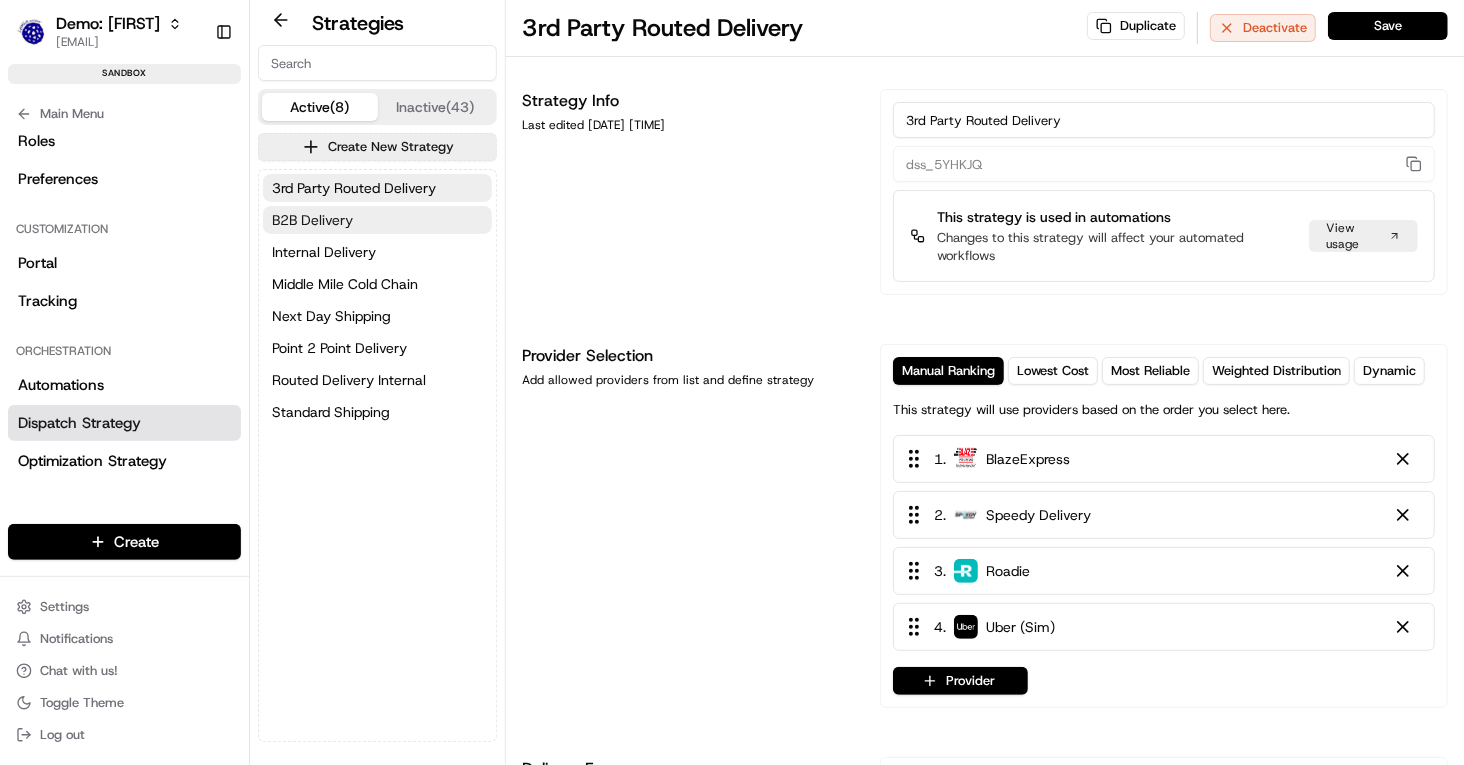 click on "B2B Delivery" at bounding box center (377, 220) 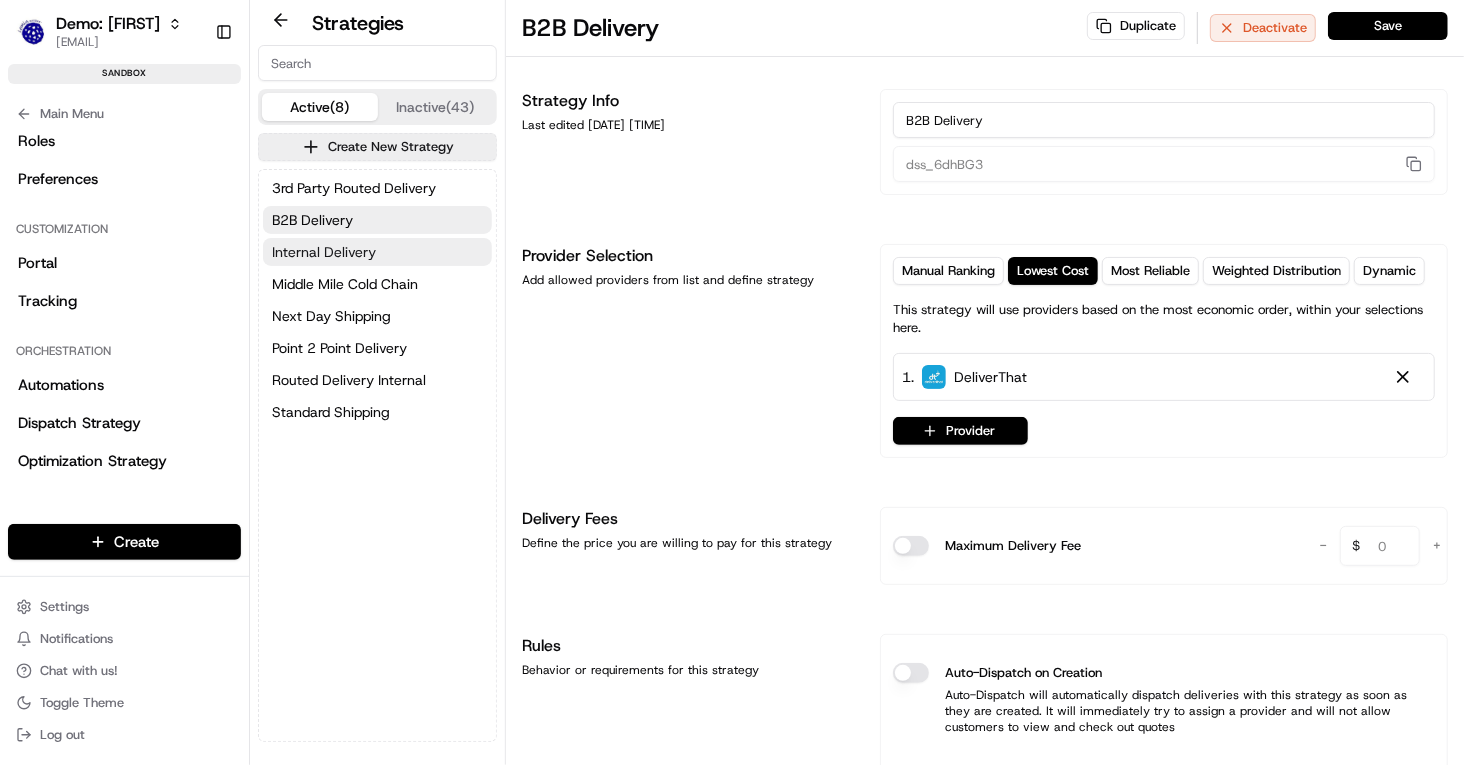 click on "Internal Delivery" at bounding box center [324, 252] 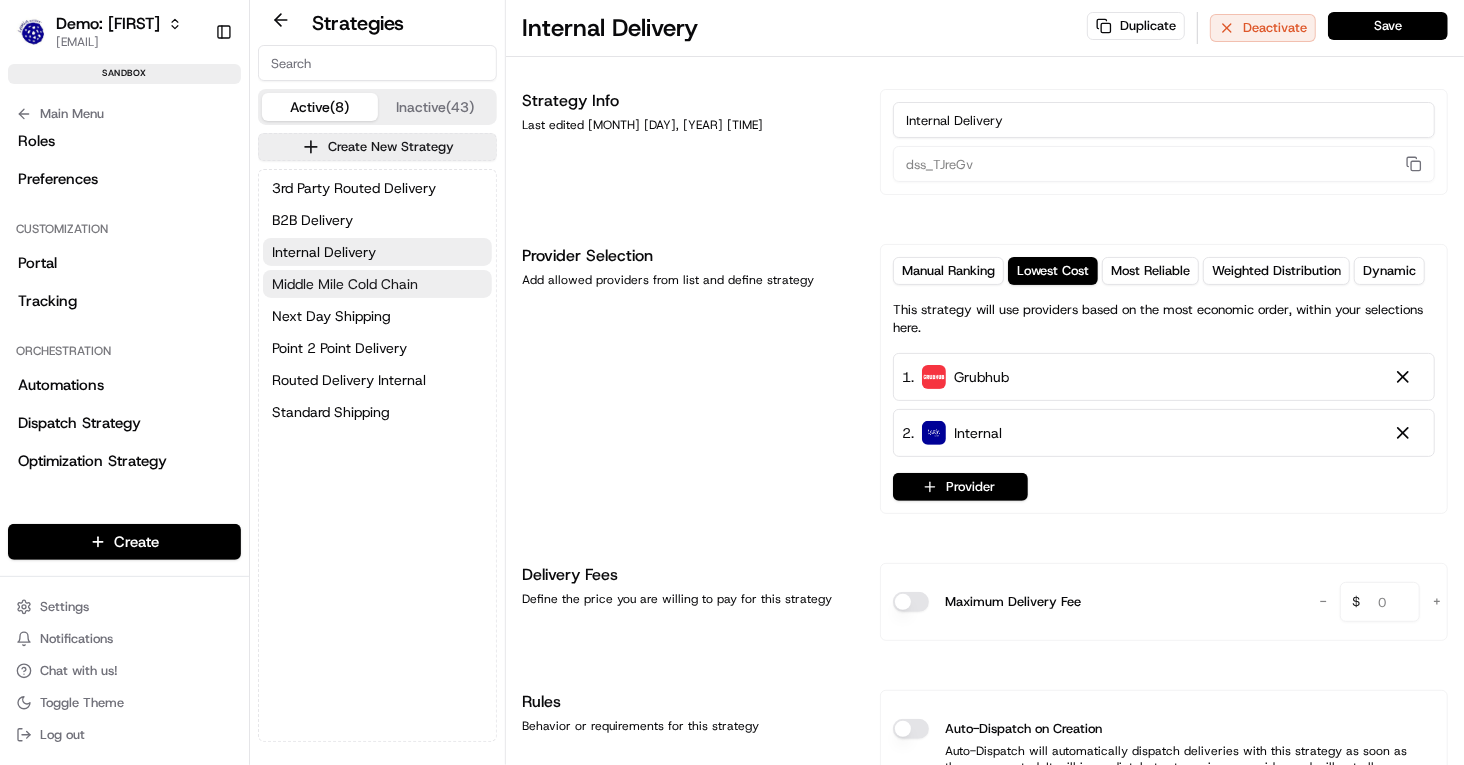 click on "Middle Mile Cold Chain" at bounding box center (345, 284) 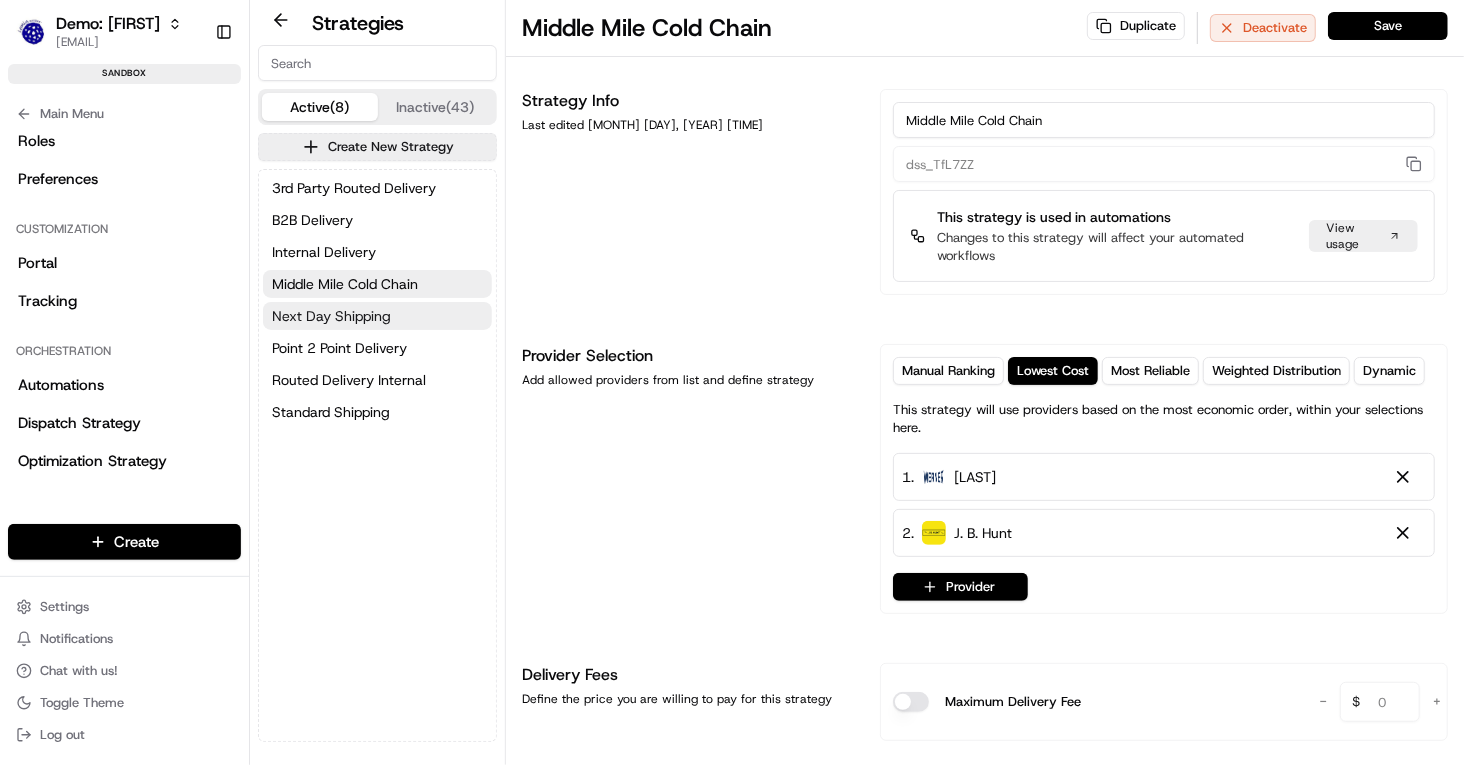 click on "Next Day Shipping" at bounding box center (377, 316) 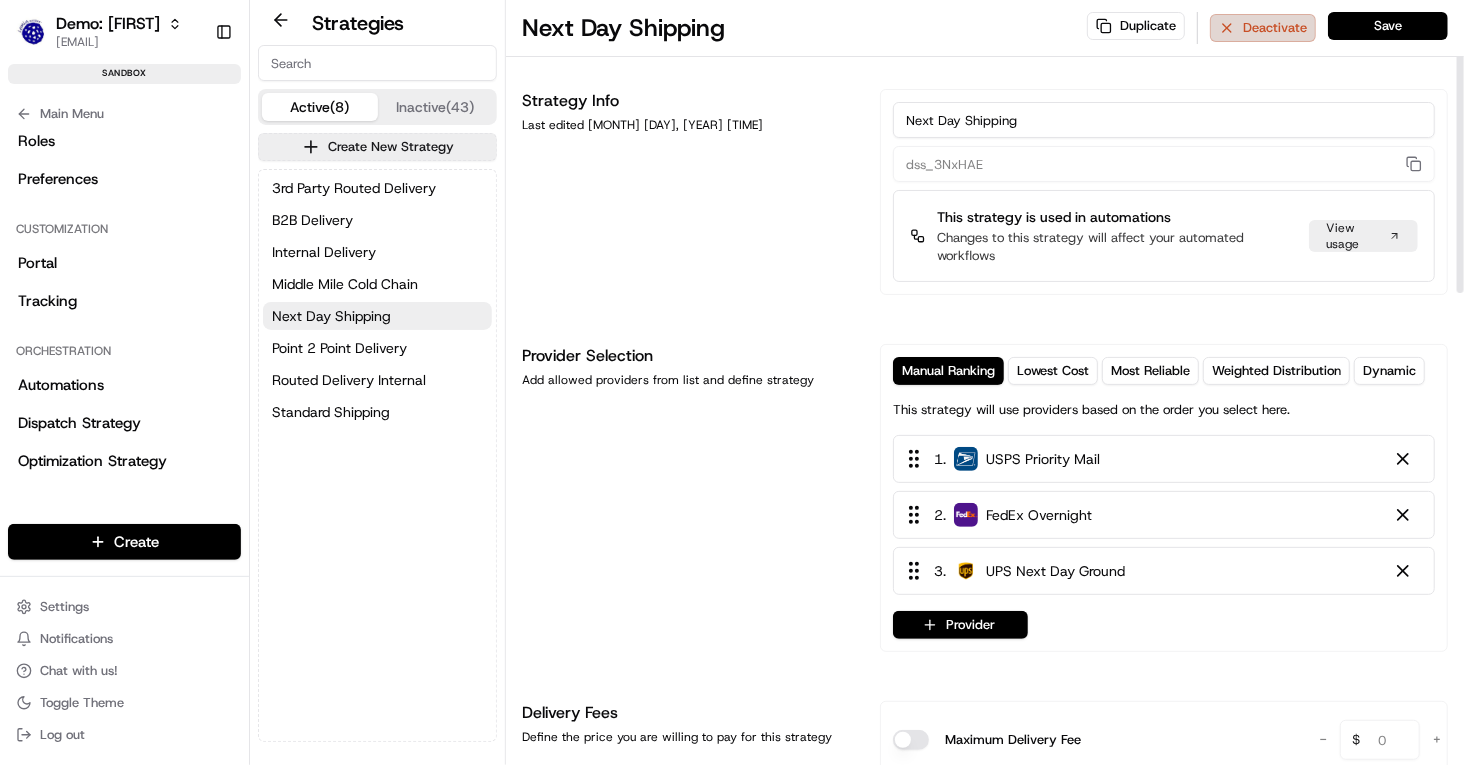 click on "Deactivate" at bounding box center [1263, 28] 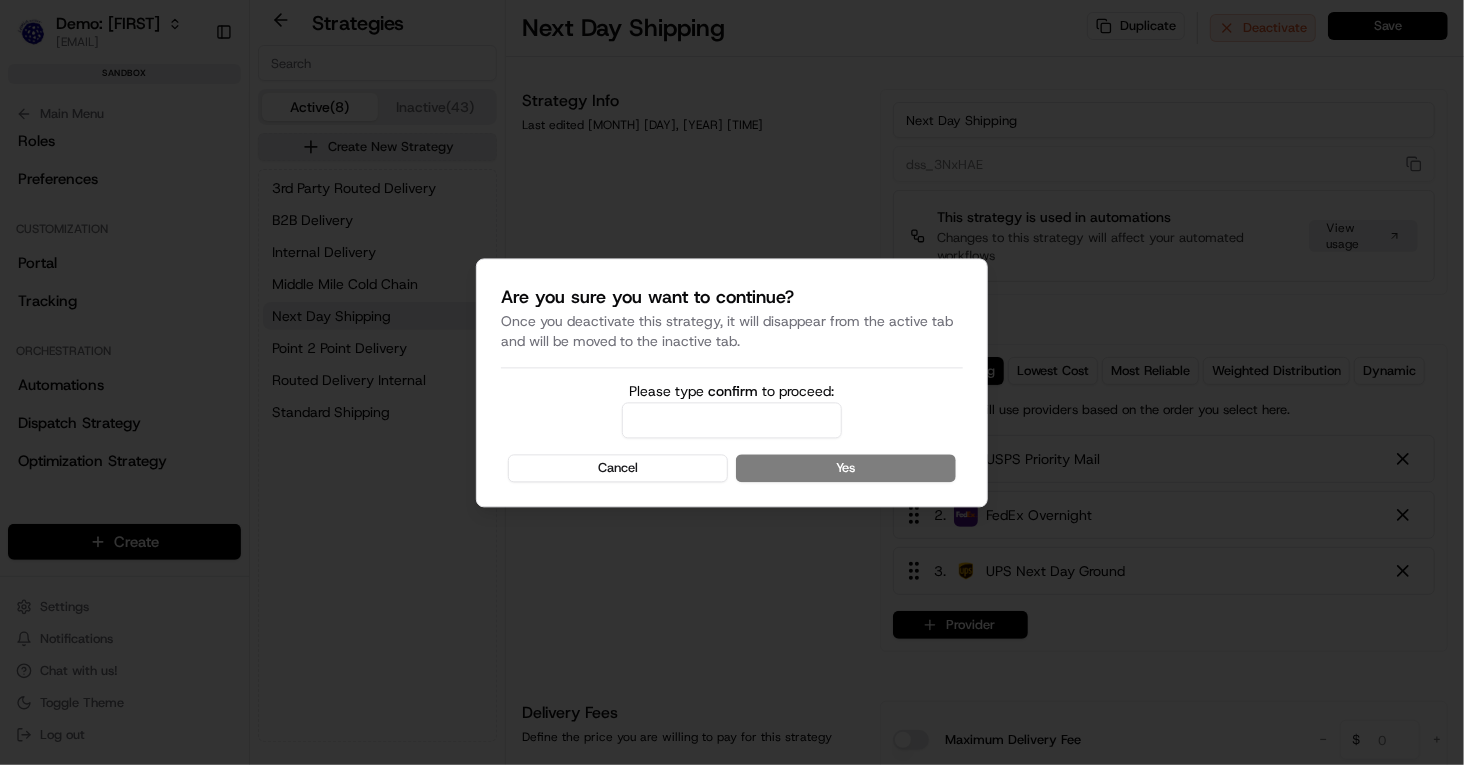 click on "Please type   confirm   to proceed:" at bounding box center (732, 420) 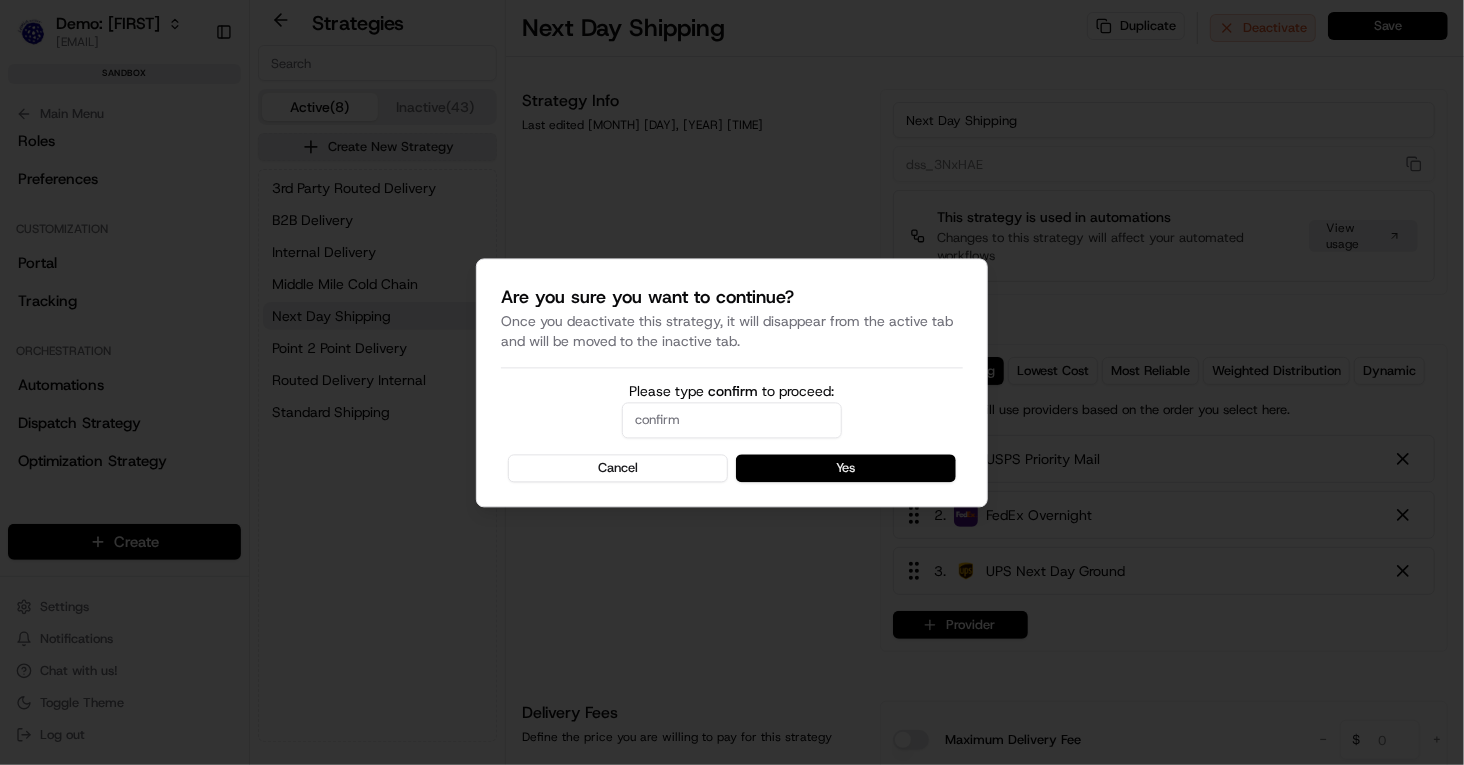 type on "confirm" 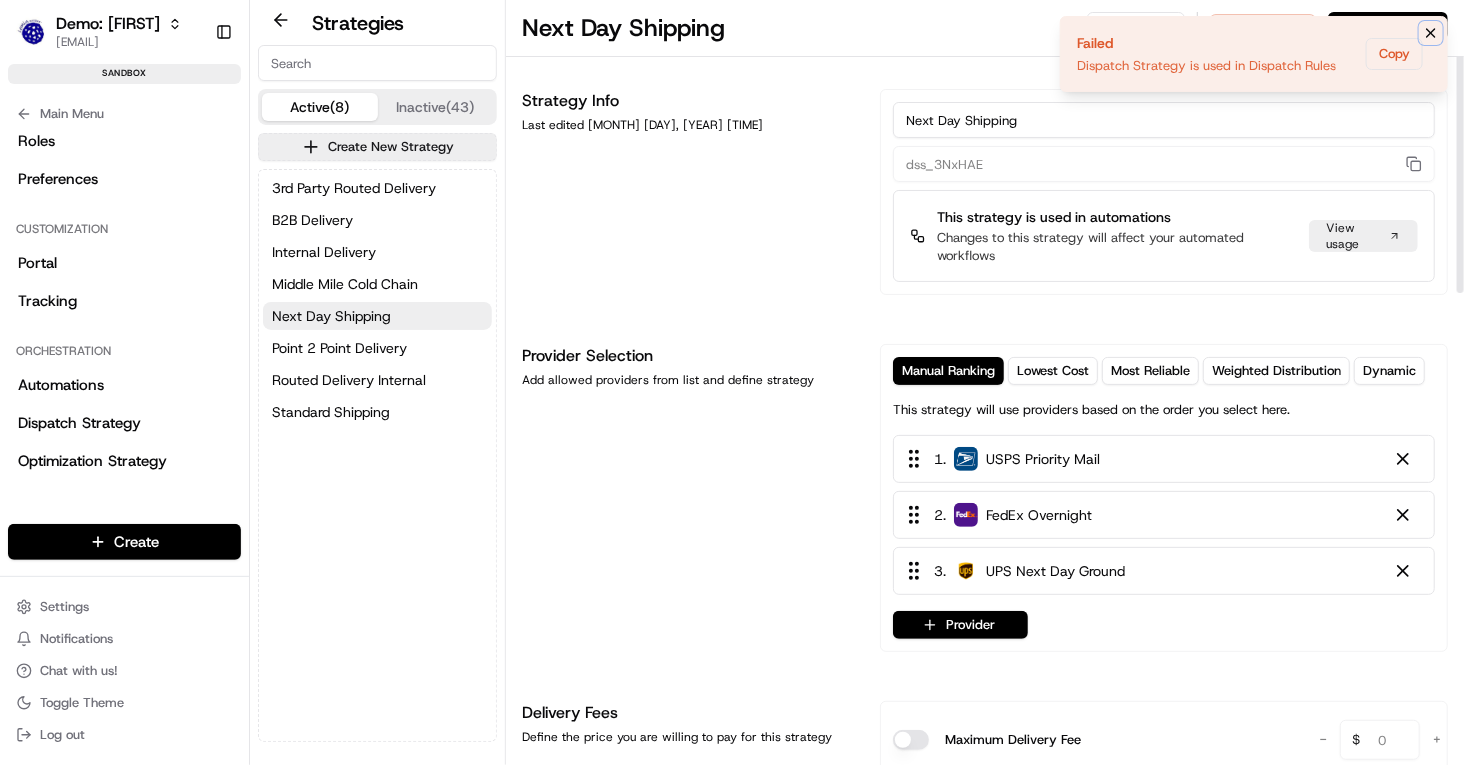 click 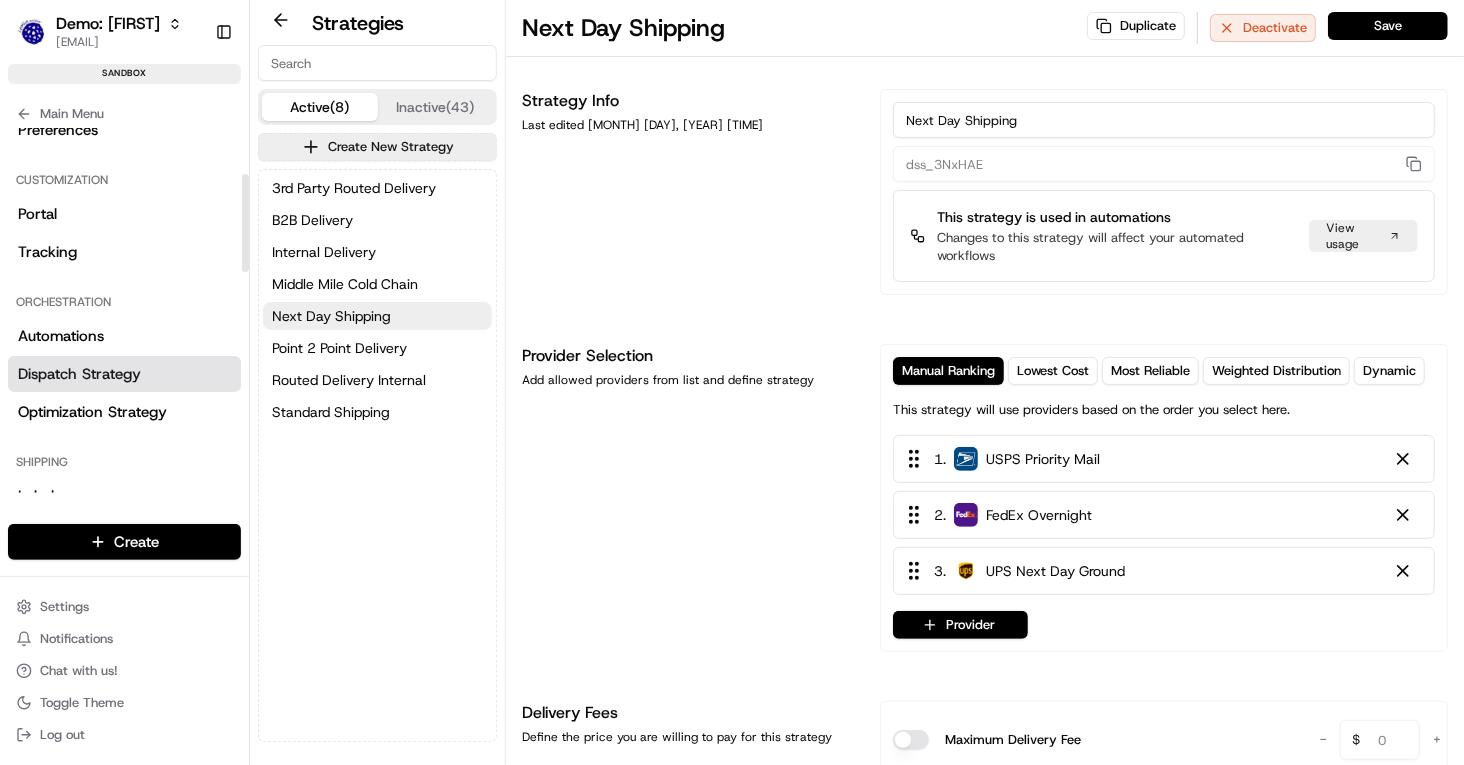 scroll, scrollTop: 171, scrollLeft: 0, axis: vertical 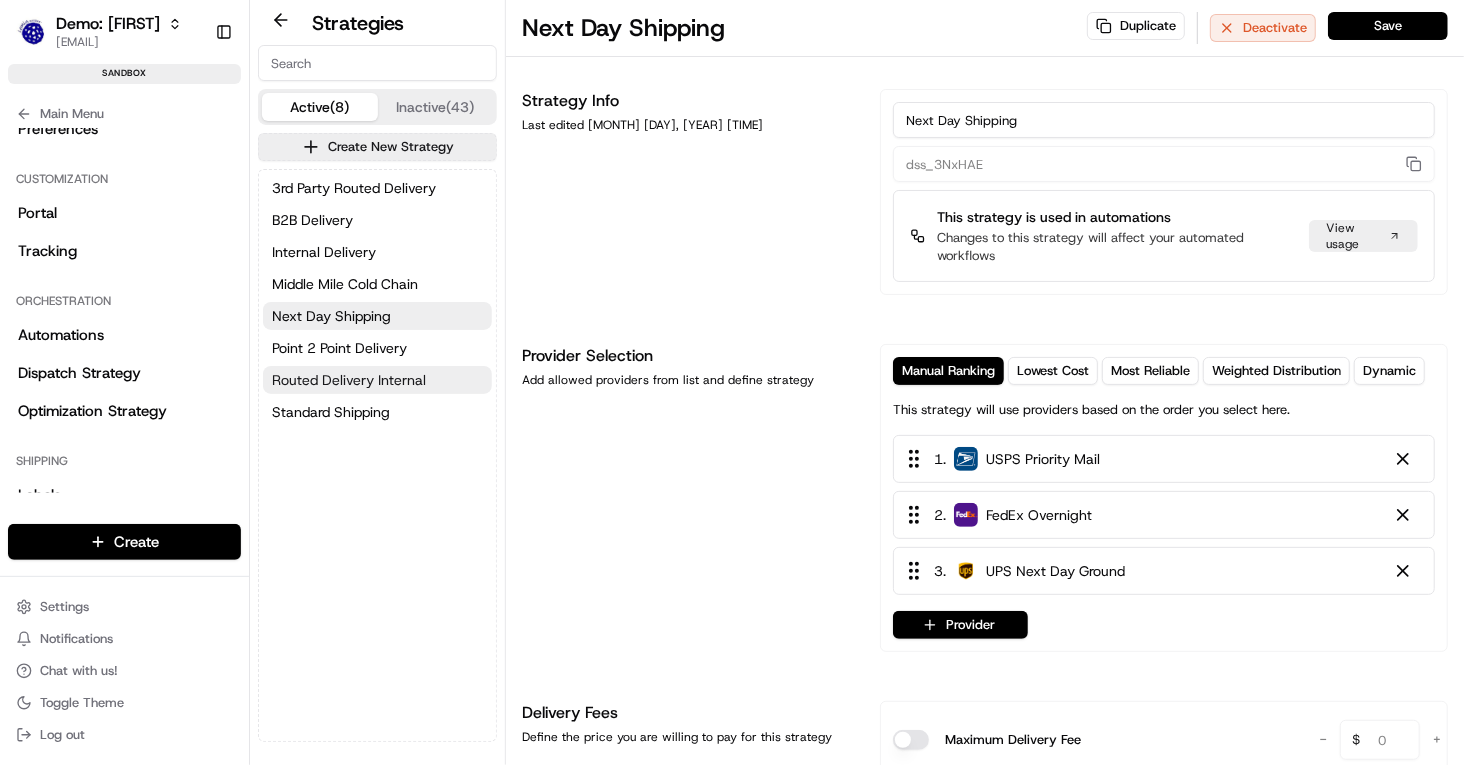 click on "Routed Delivery Internal" at bounding box center [349, 380] 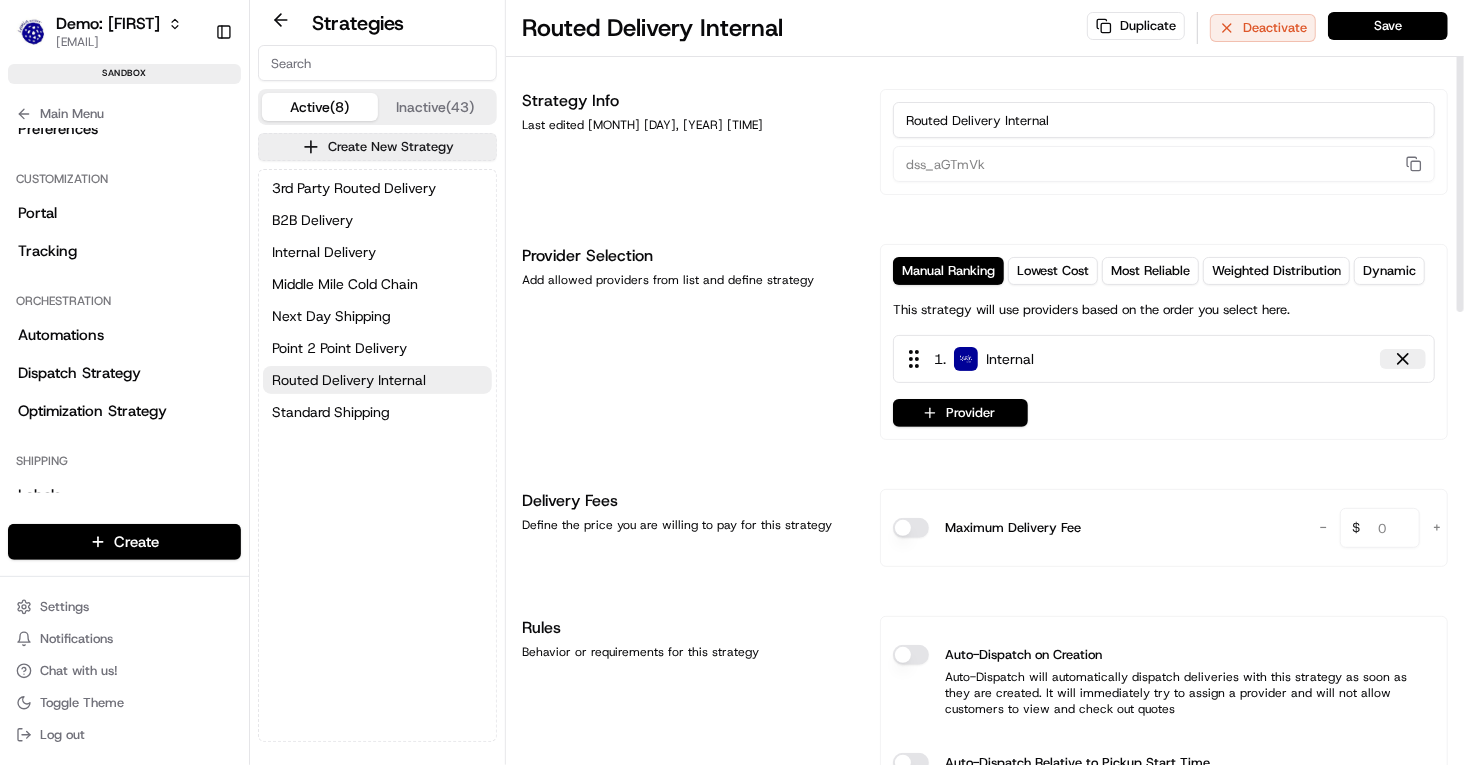 click at bounding box center [1403, 359] 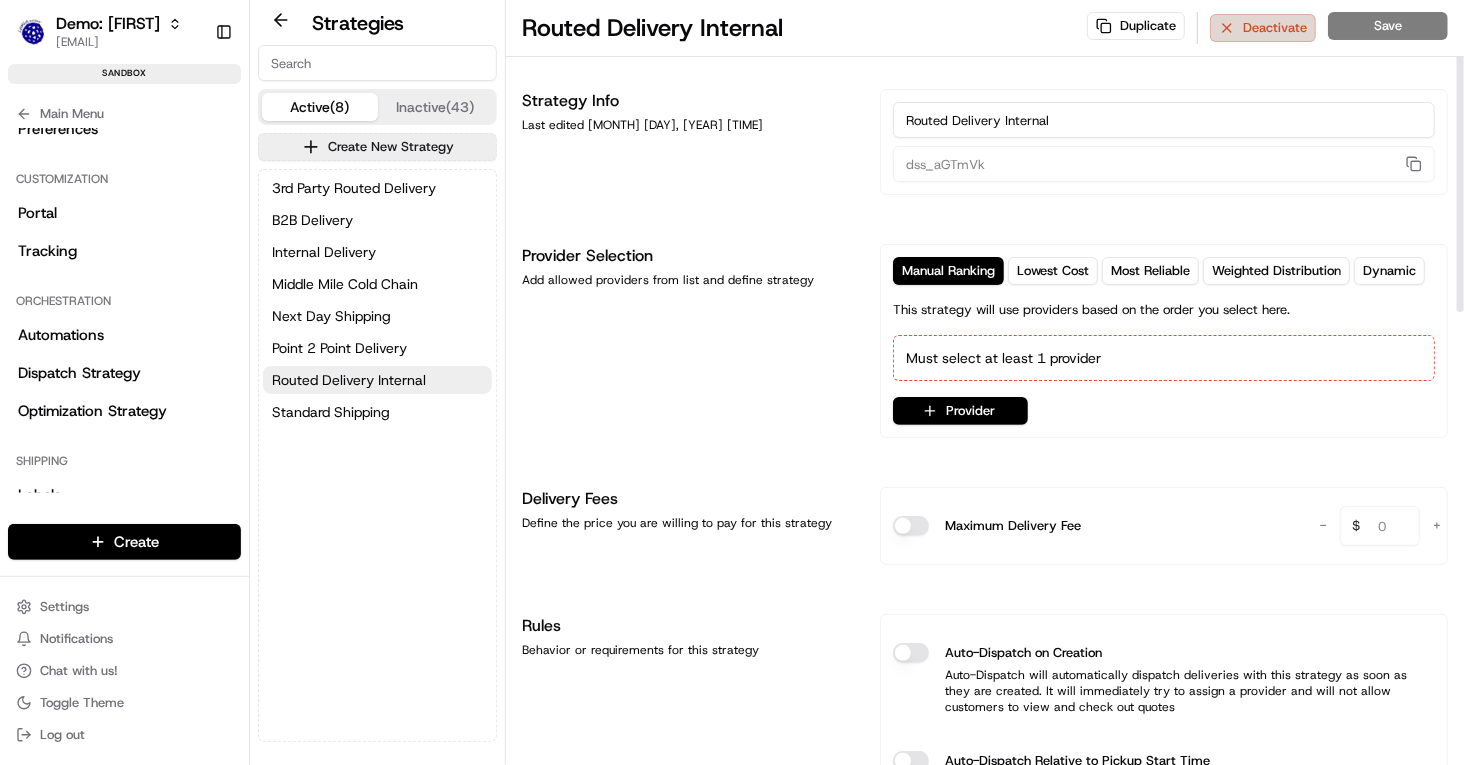 click on "Deactivate" at bounding box center [1263, 28] 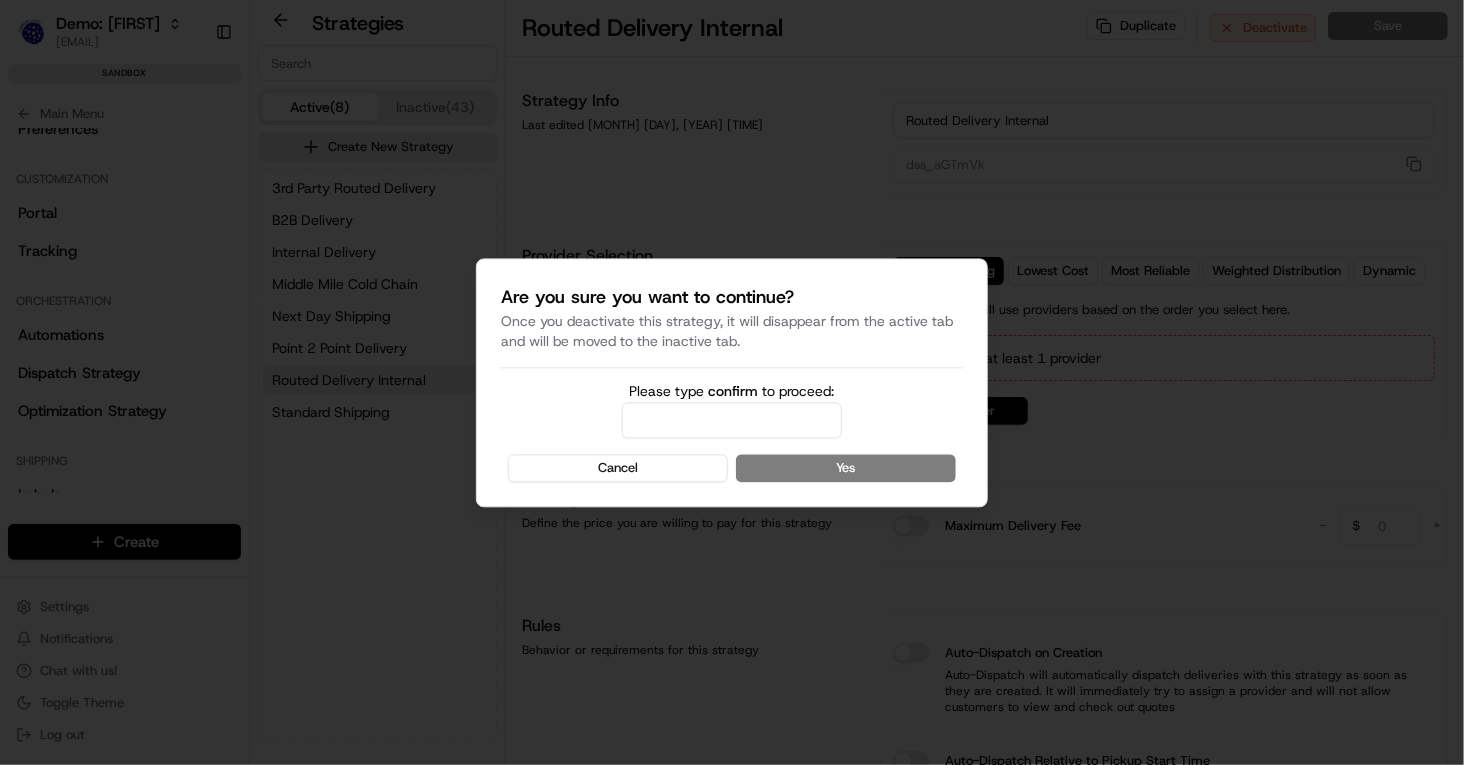 click on "Please type   confirm   to proceed:" at bounding box center (732, 420) 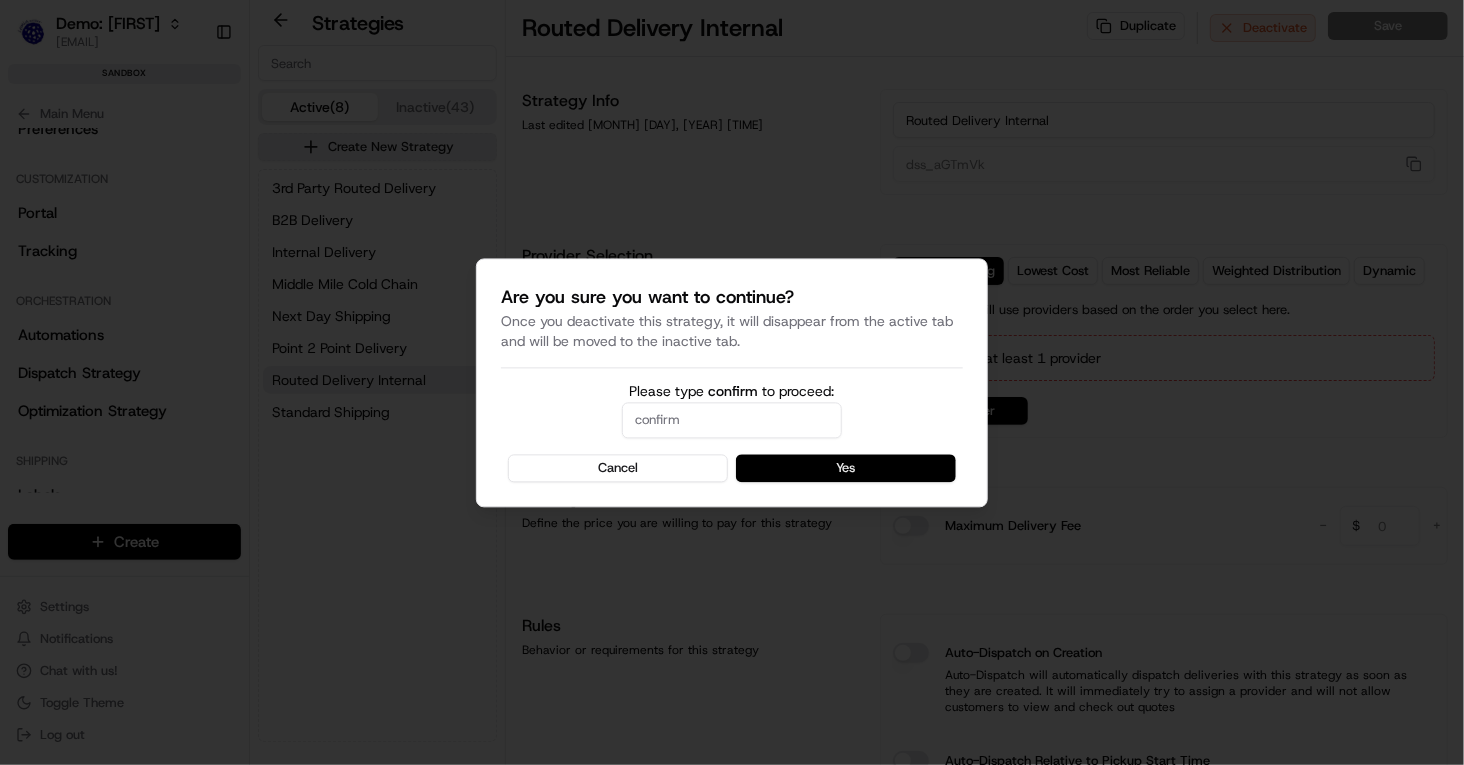 type on "confirm" 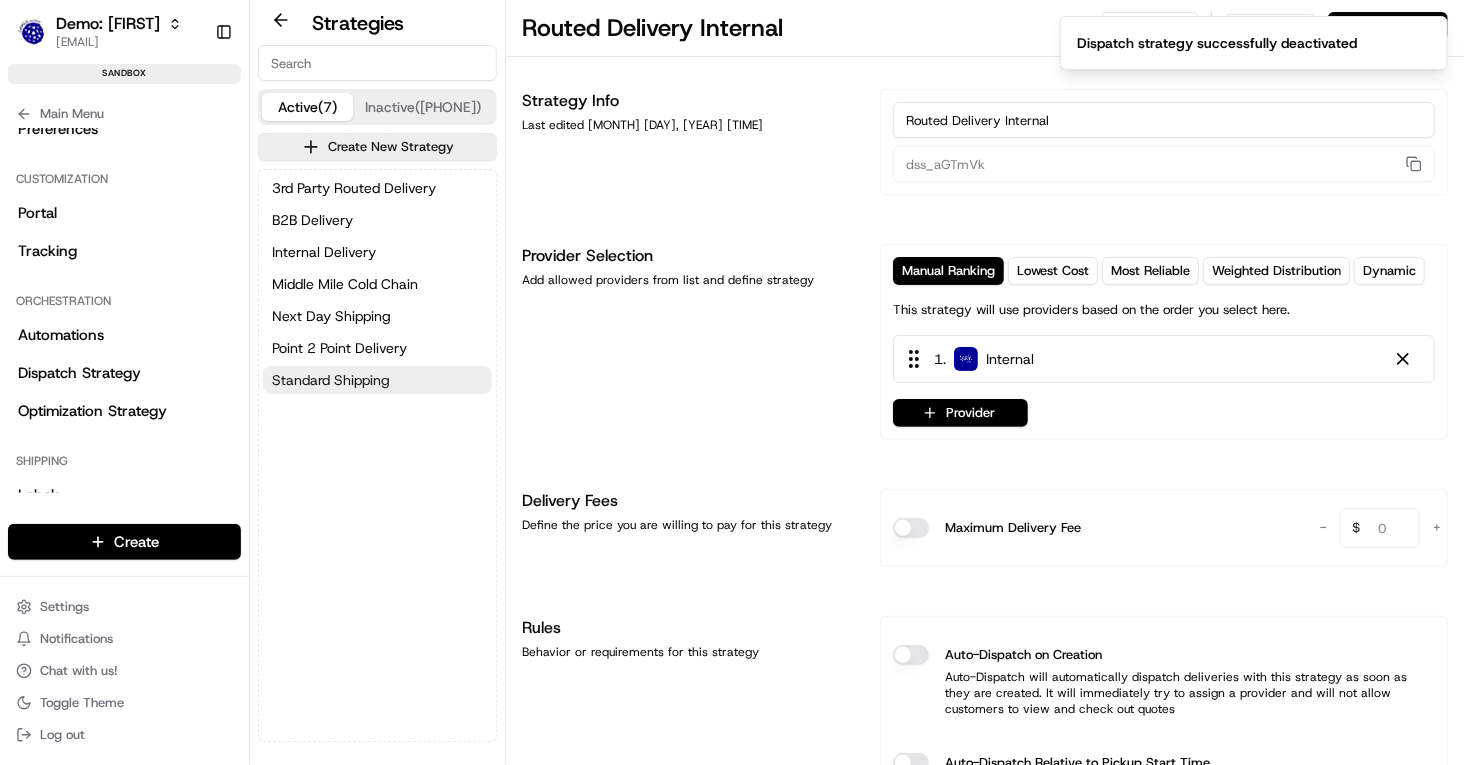 click on "Standard Shipping" at bounding box center (377, 380) 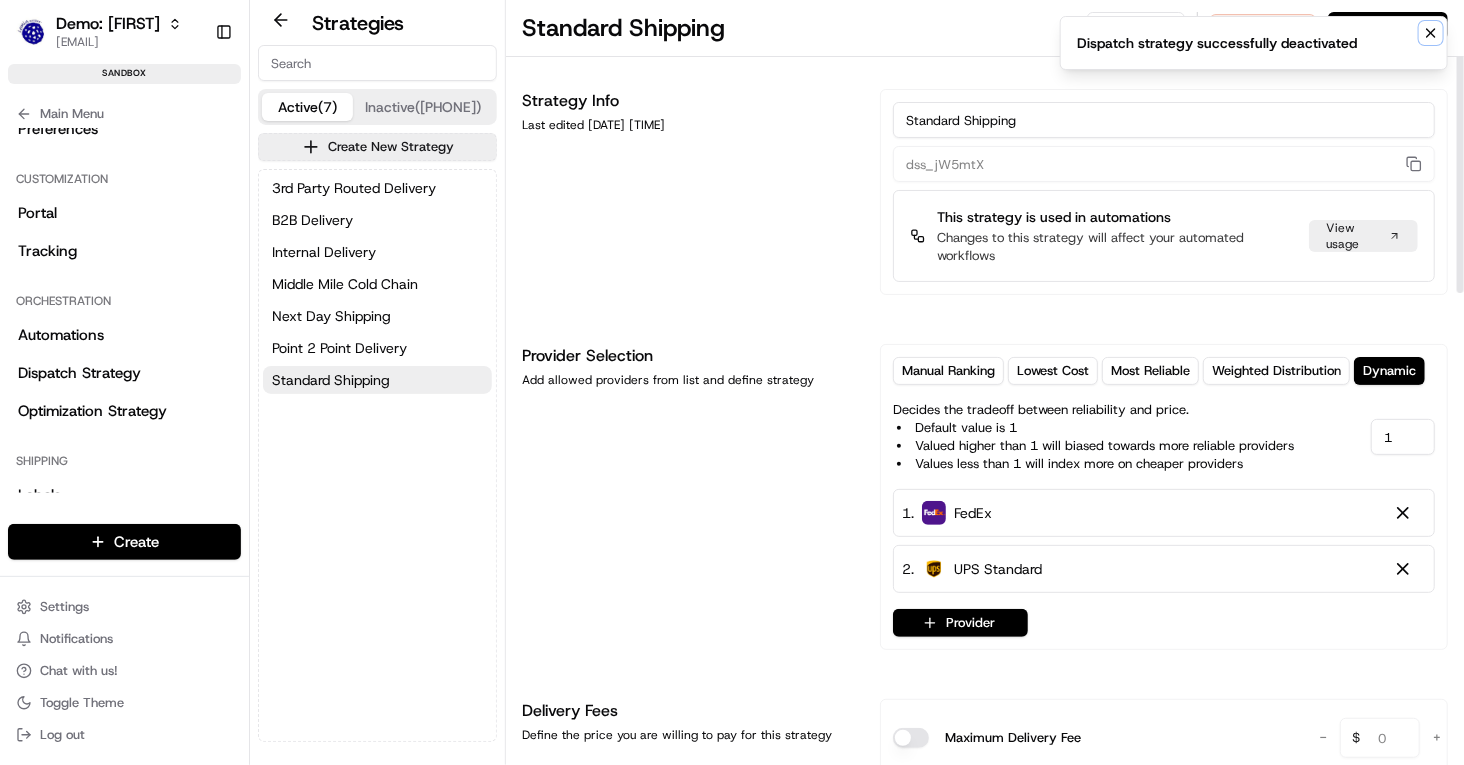 click 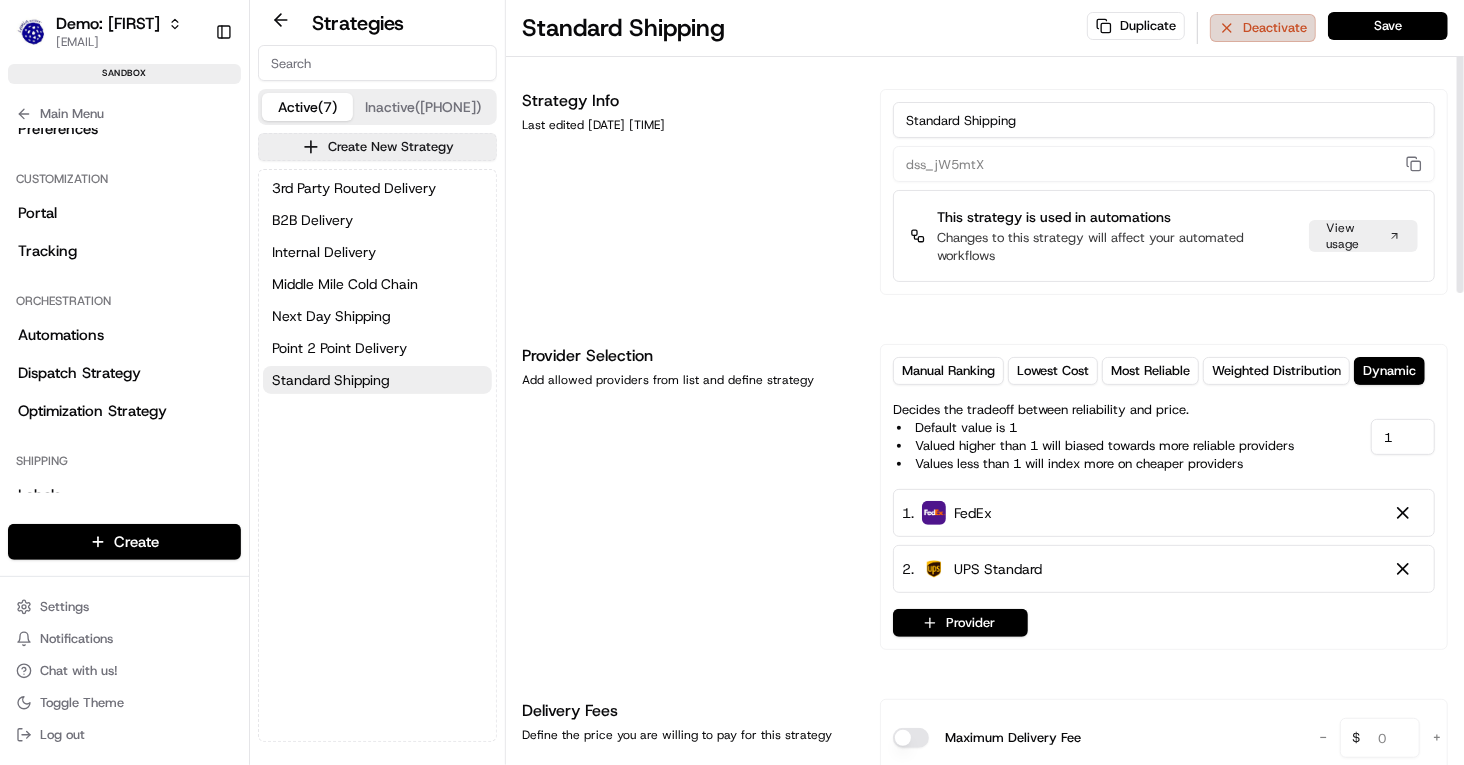 click on "Deactivate" at bounding box center (1263, 28) 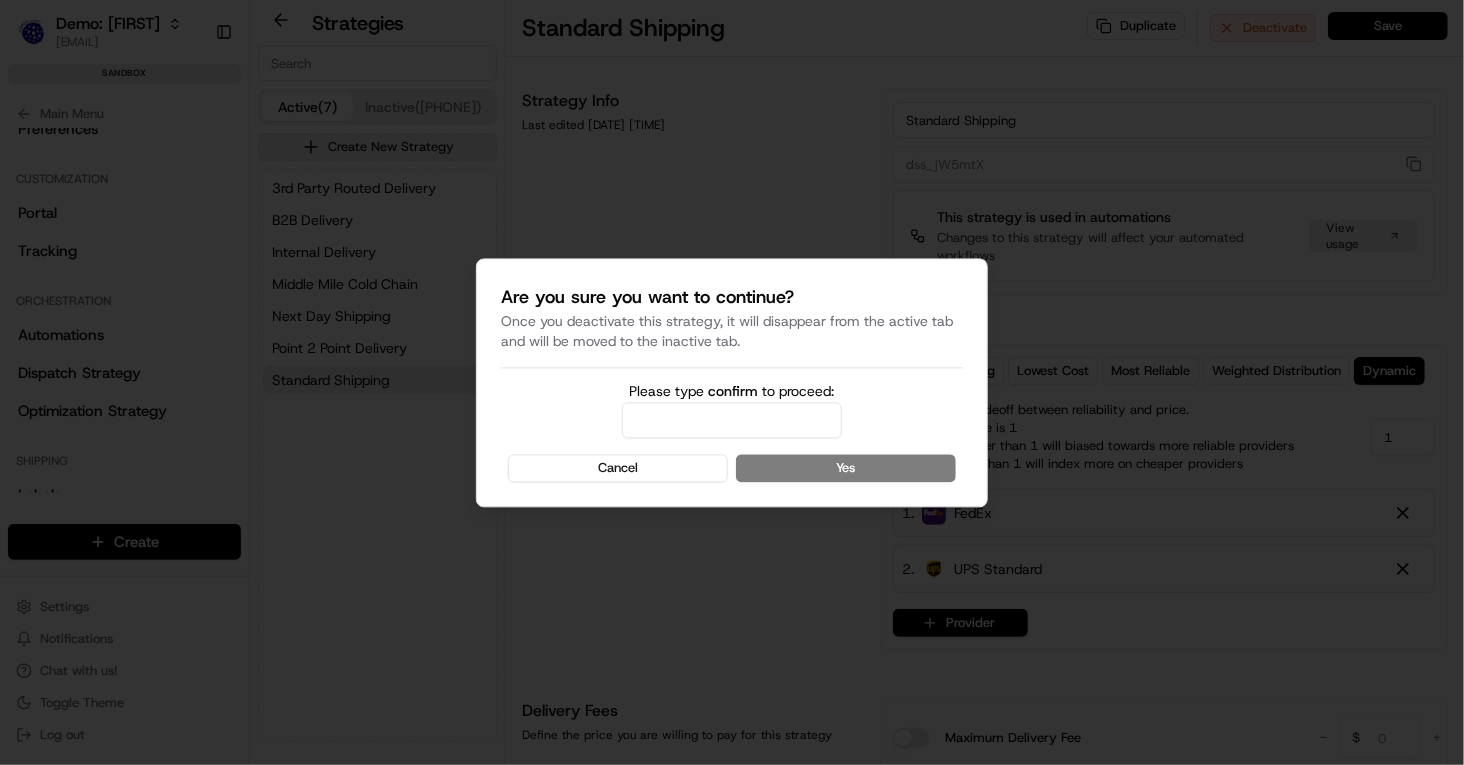 click on "Please type   confirm   to proceed:" at bounding box center (732, 420) 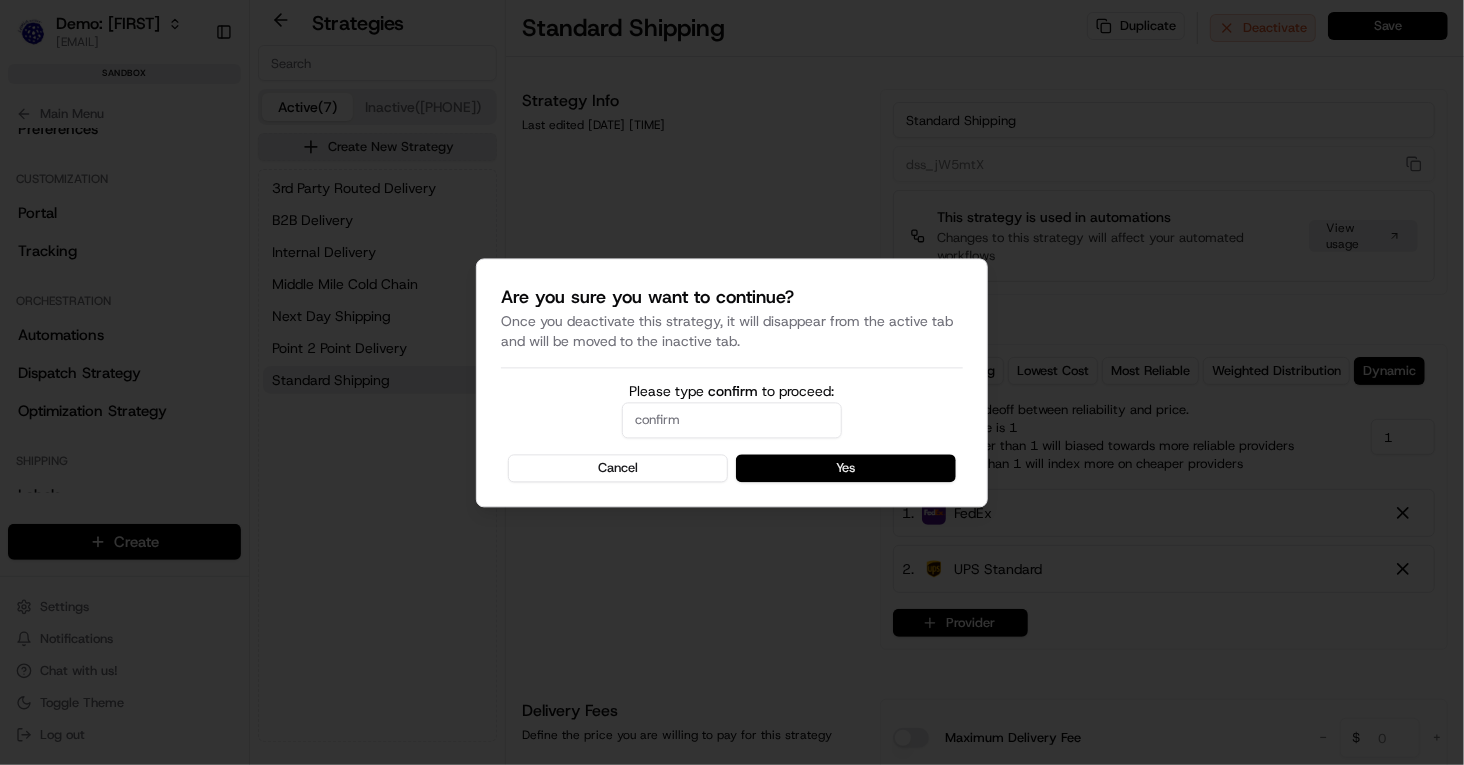 type on "confirm" 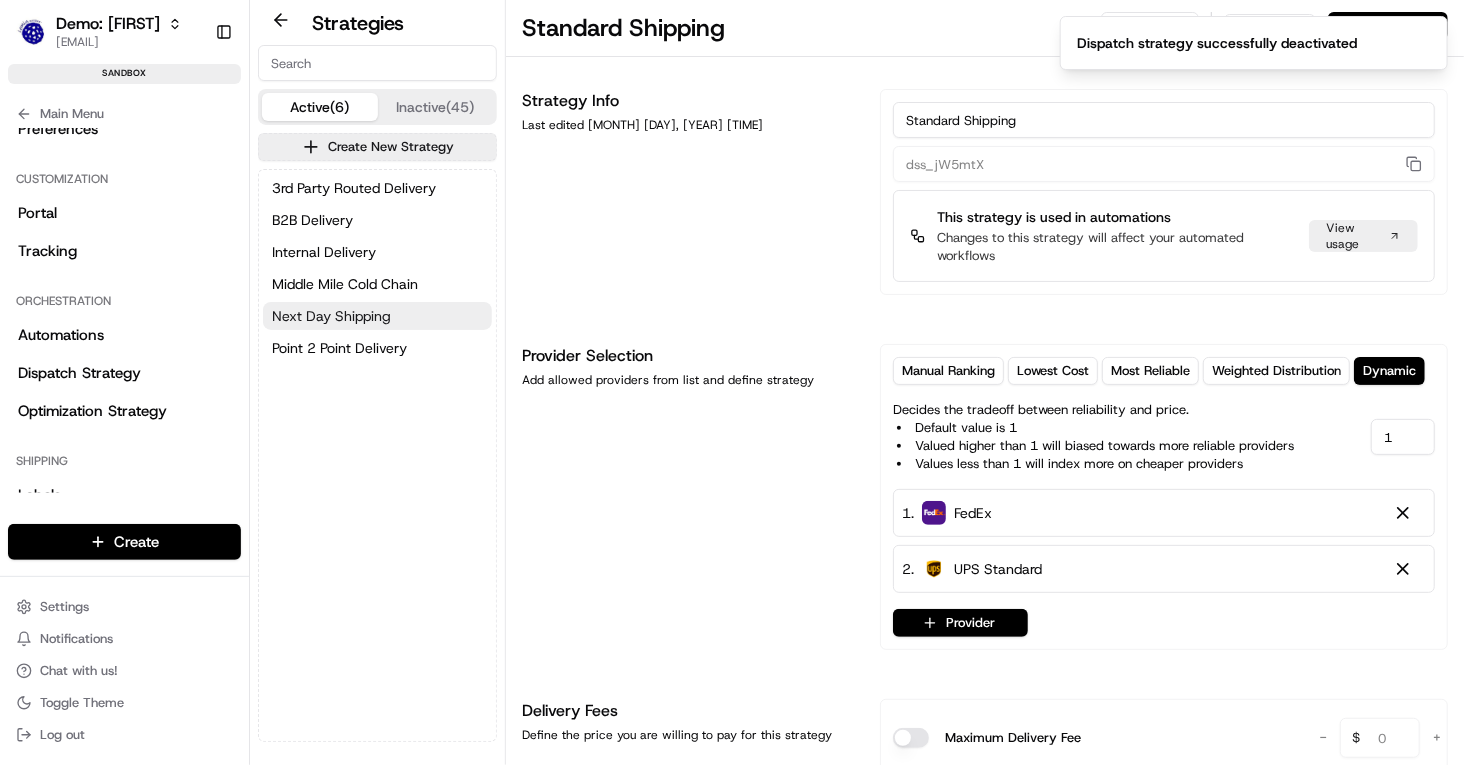 click on "Next Day Shipping" at bounding box center (331, 316) 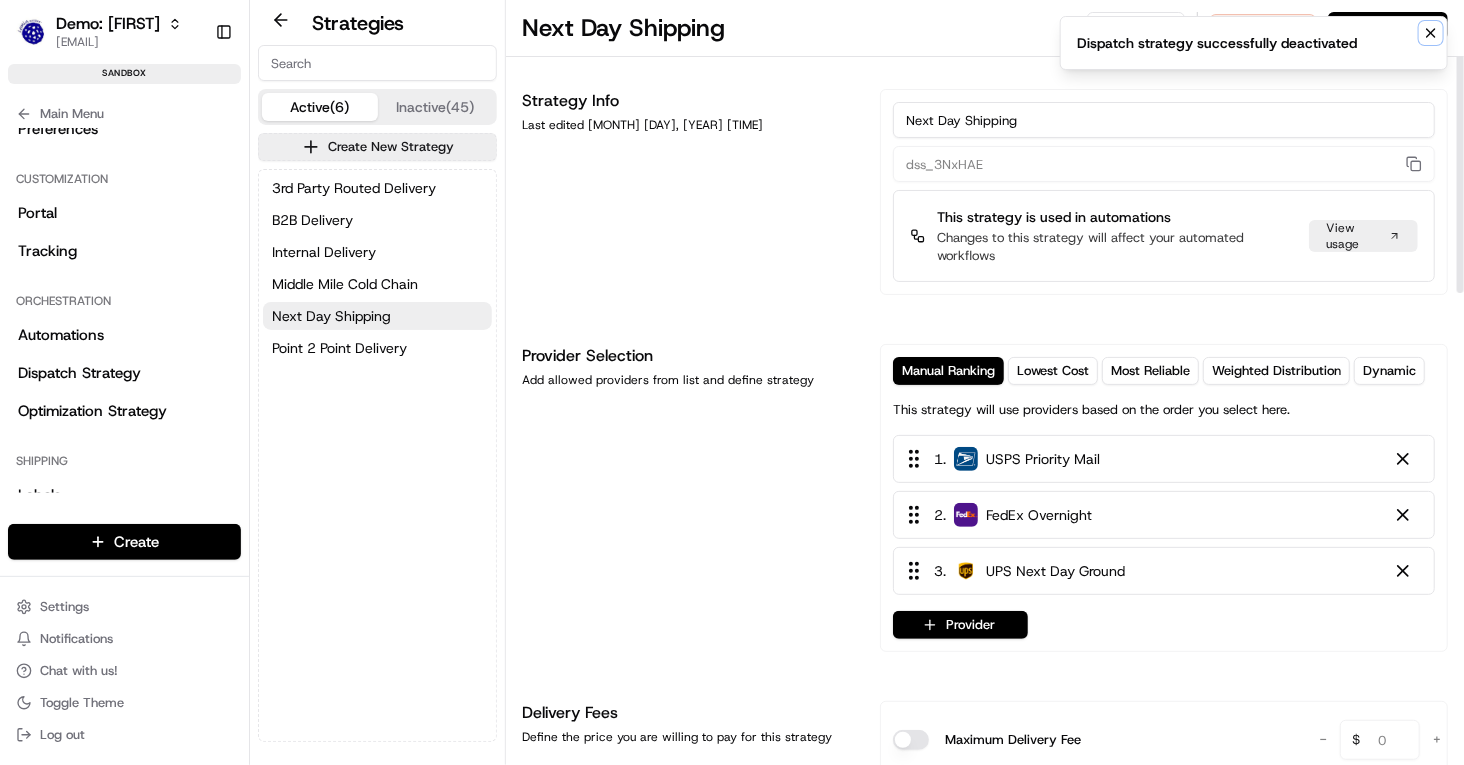 click 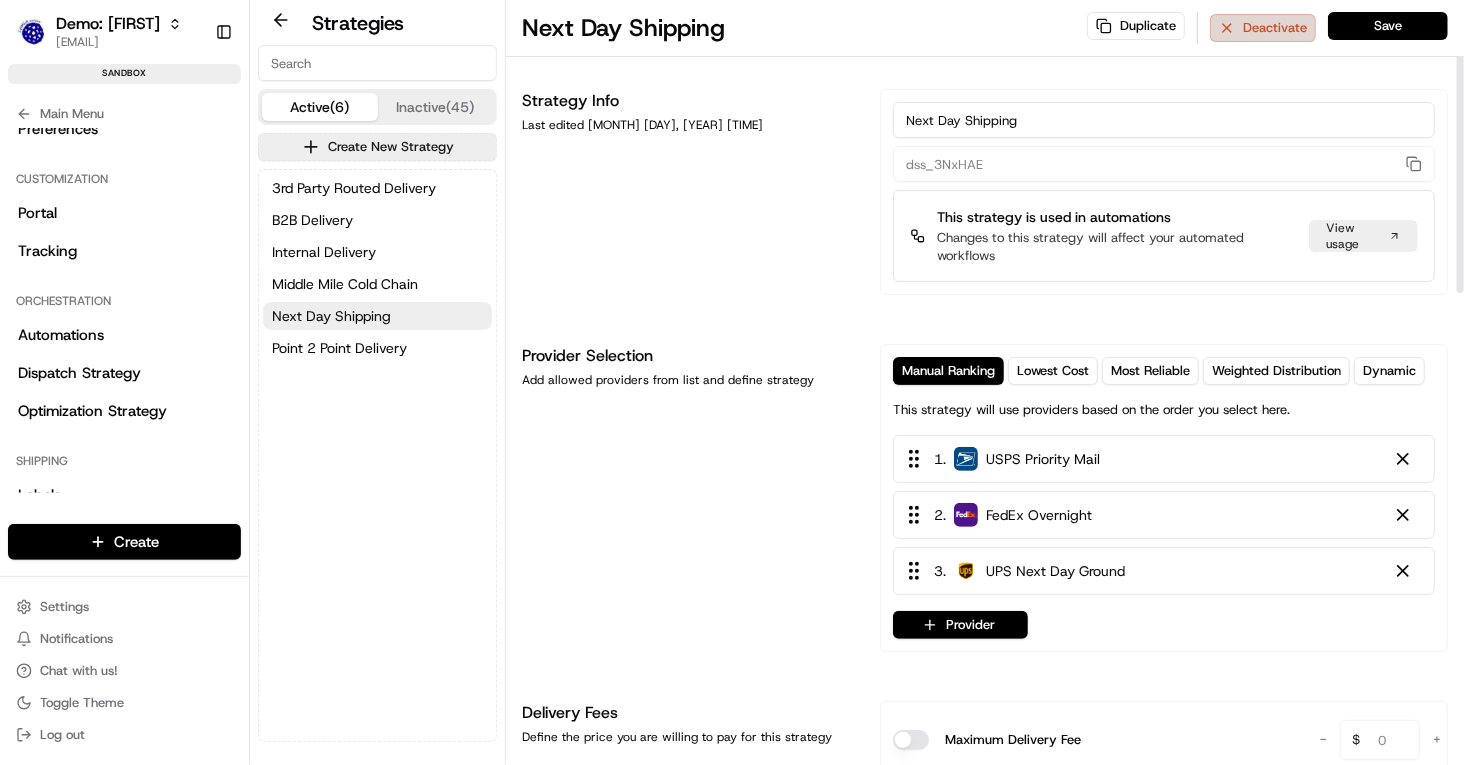 click on "Deactivate" at bounding box center (1263, 28) 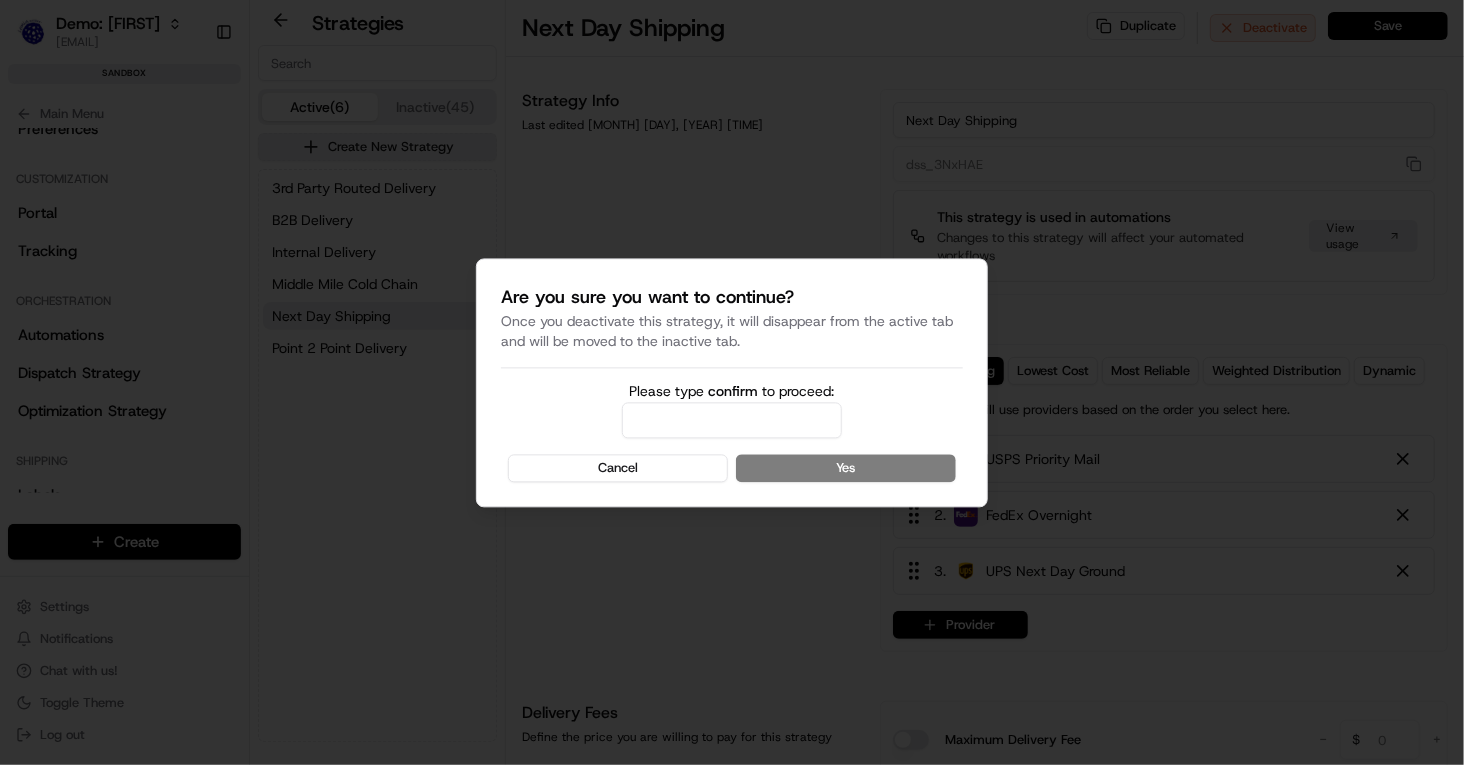 click on "Please type   confirm   to proceed:" at bounding box center (732, 420) 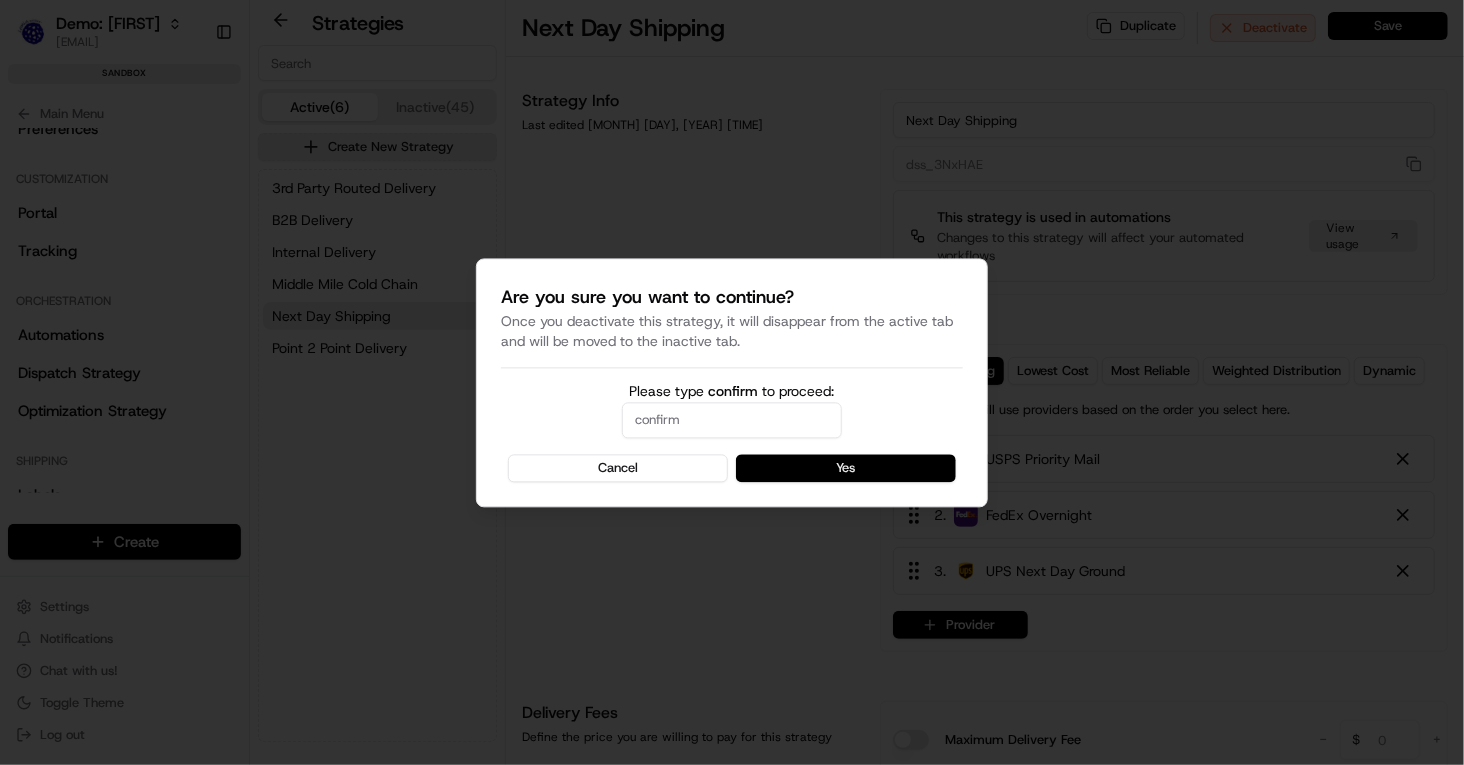 type on "confirm" 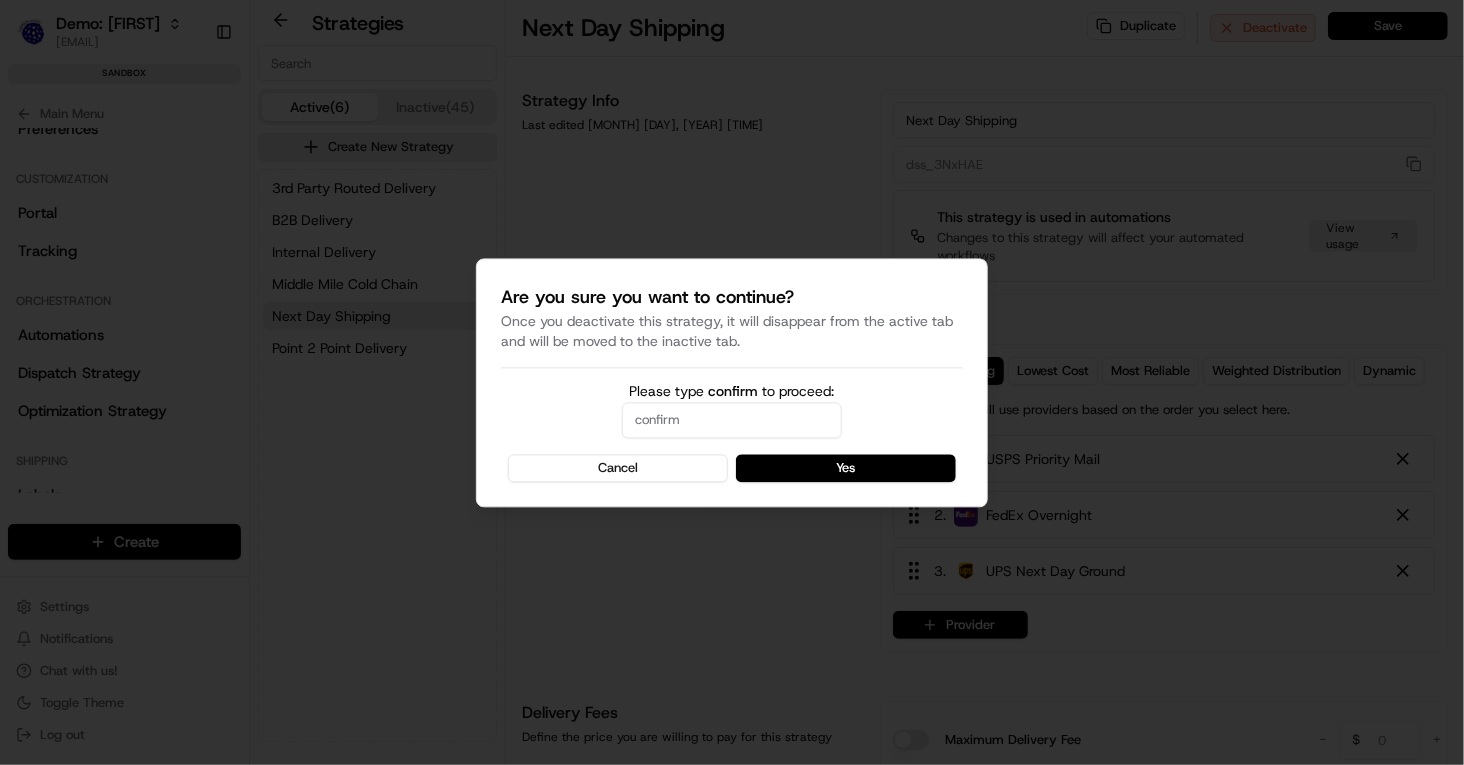 type 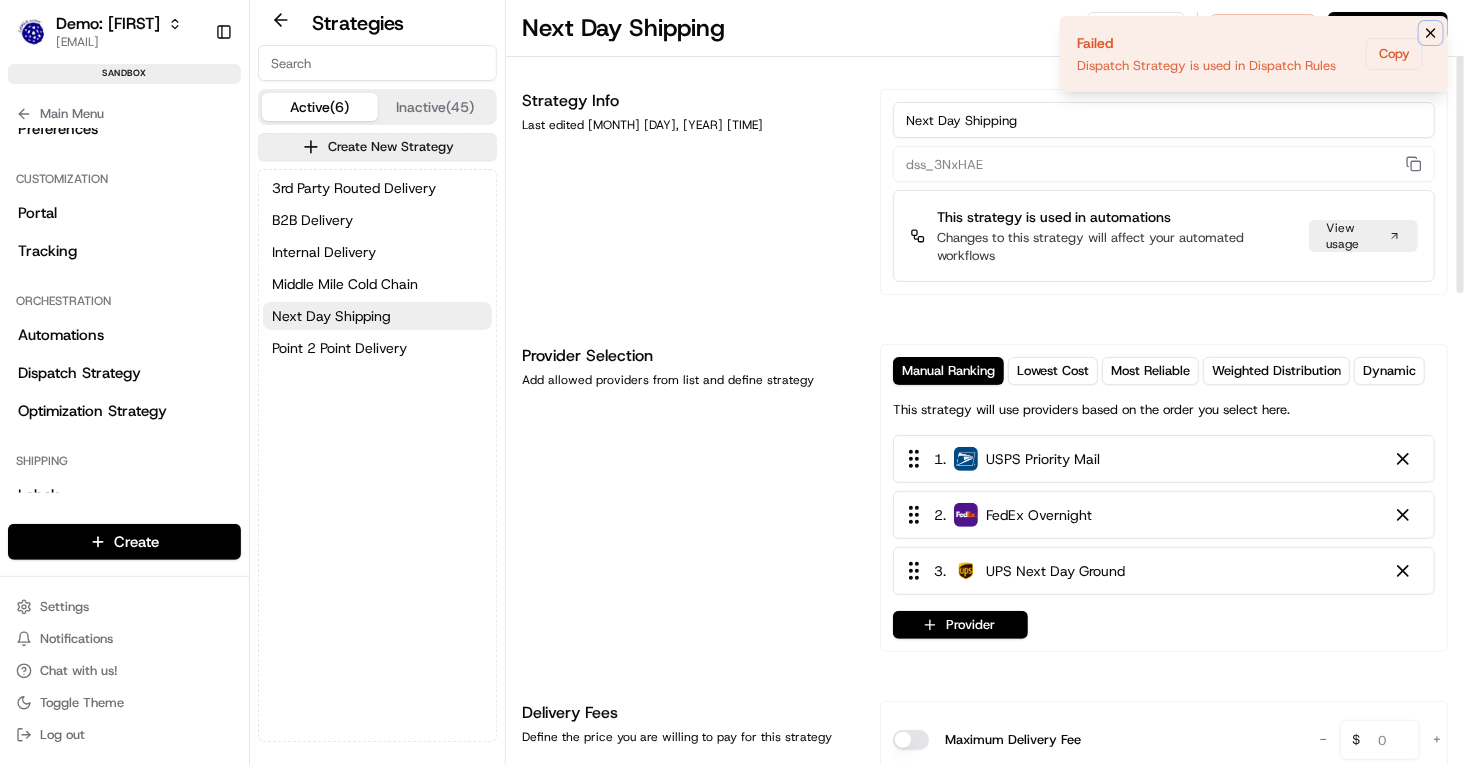 click 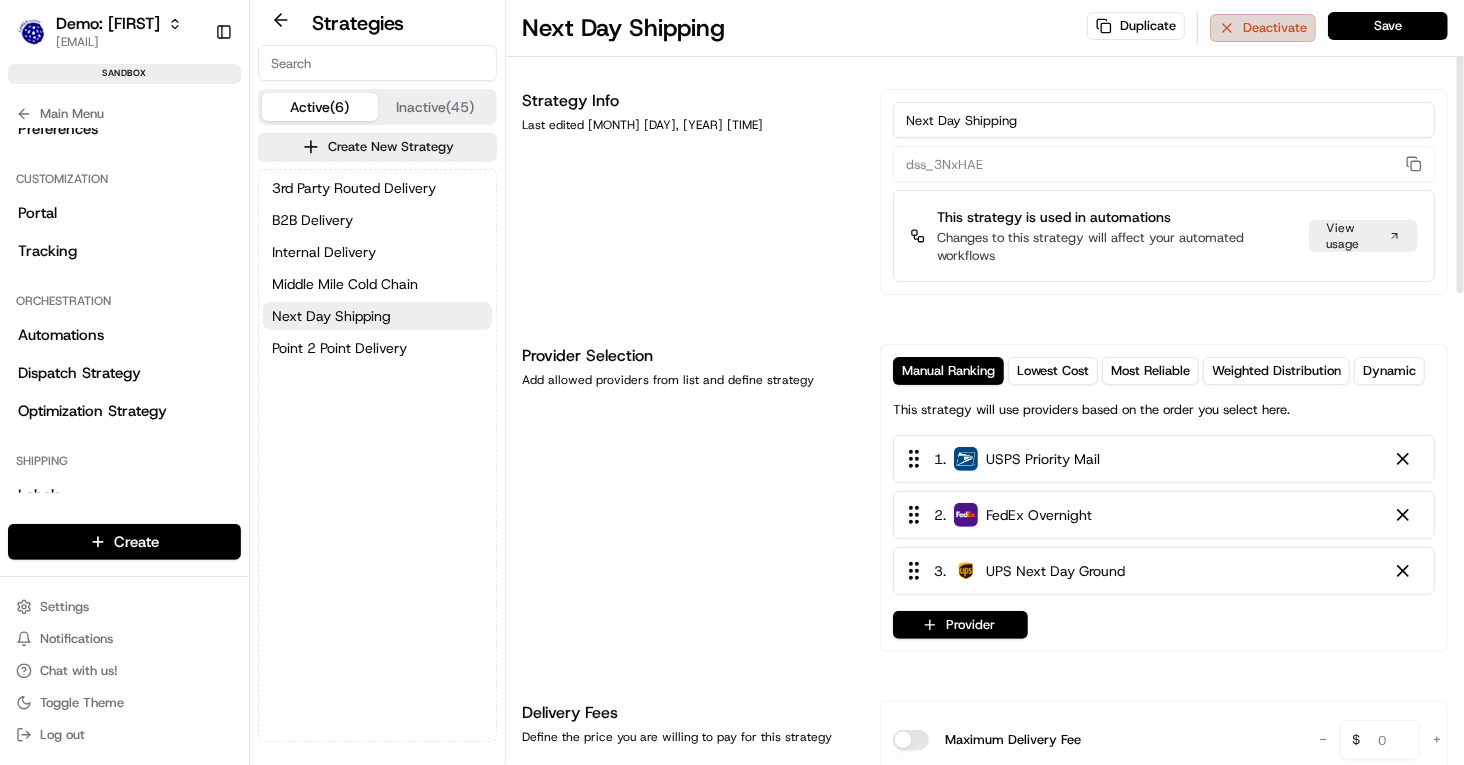 click on "Deactivate" at bounding box center [1263, 28] 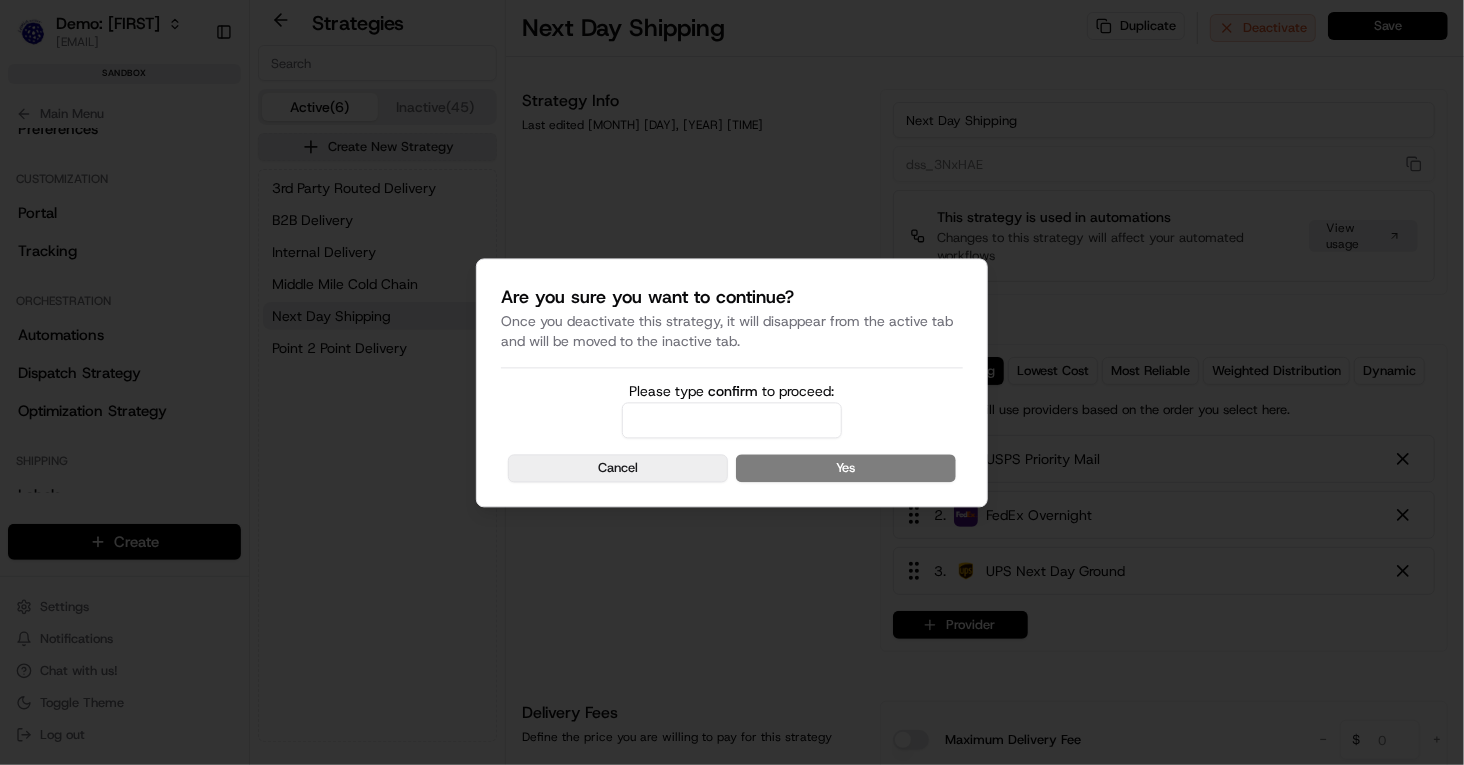 click on "Are you sure you want to continue? Once you deactivate this strategy, it will disappear from the active tab and will be moved to the inactive tab. Please type   confirm   to proceed: Cancel Yes" at bounding box center (732, 382) 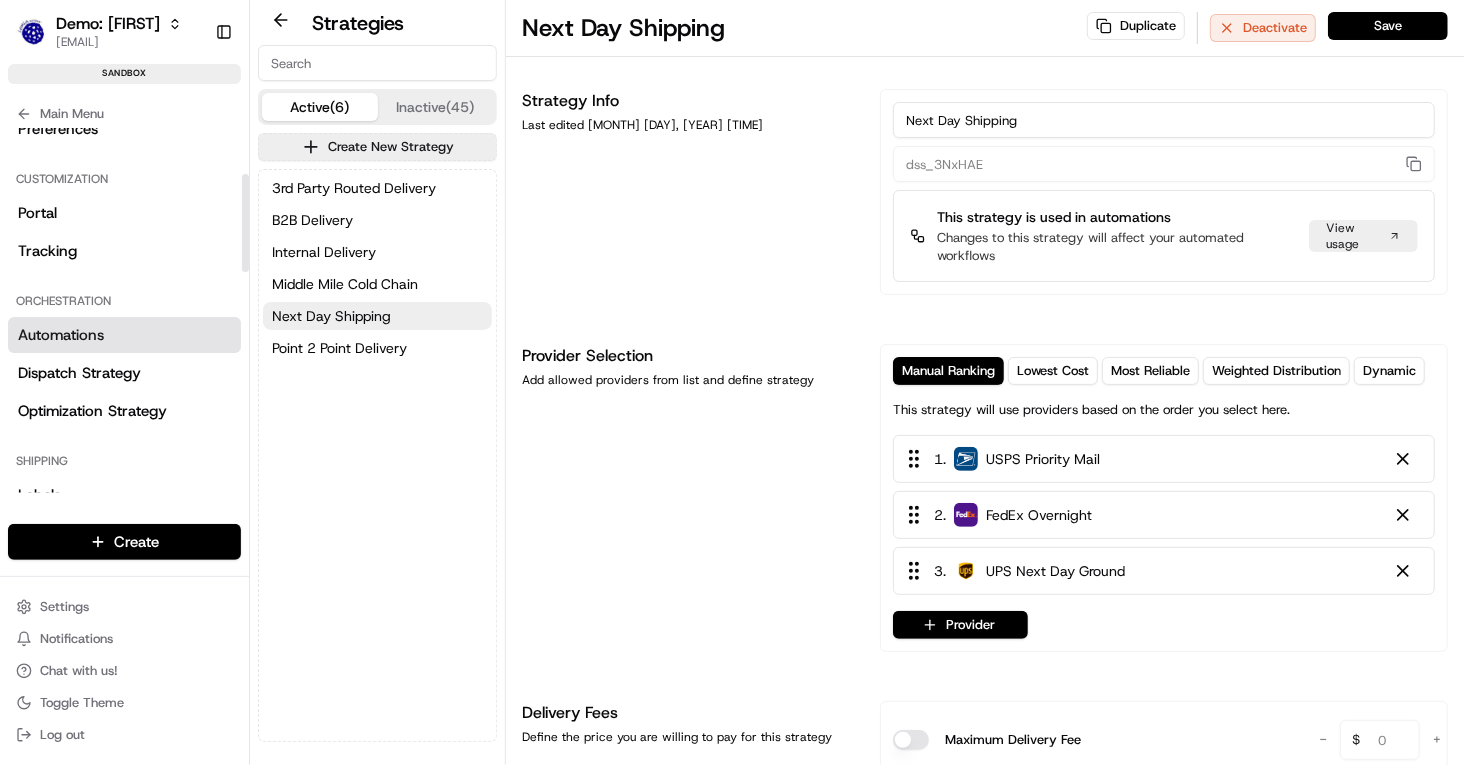 click on "Automations" at bounding box center [61, 335] 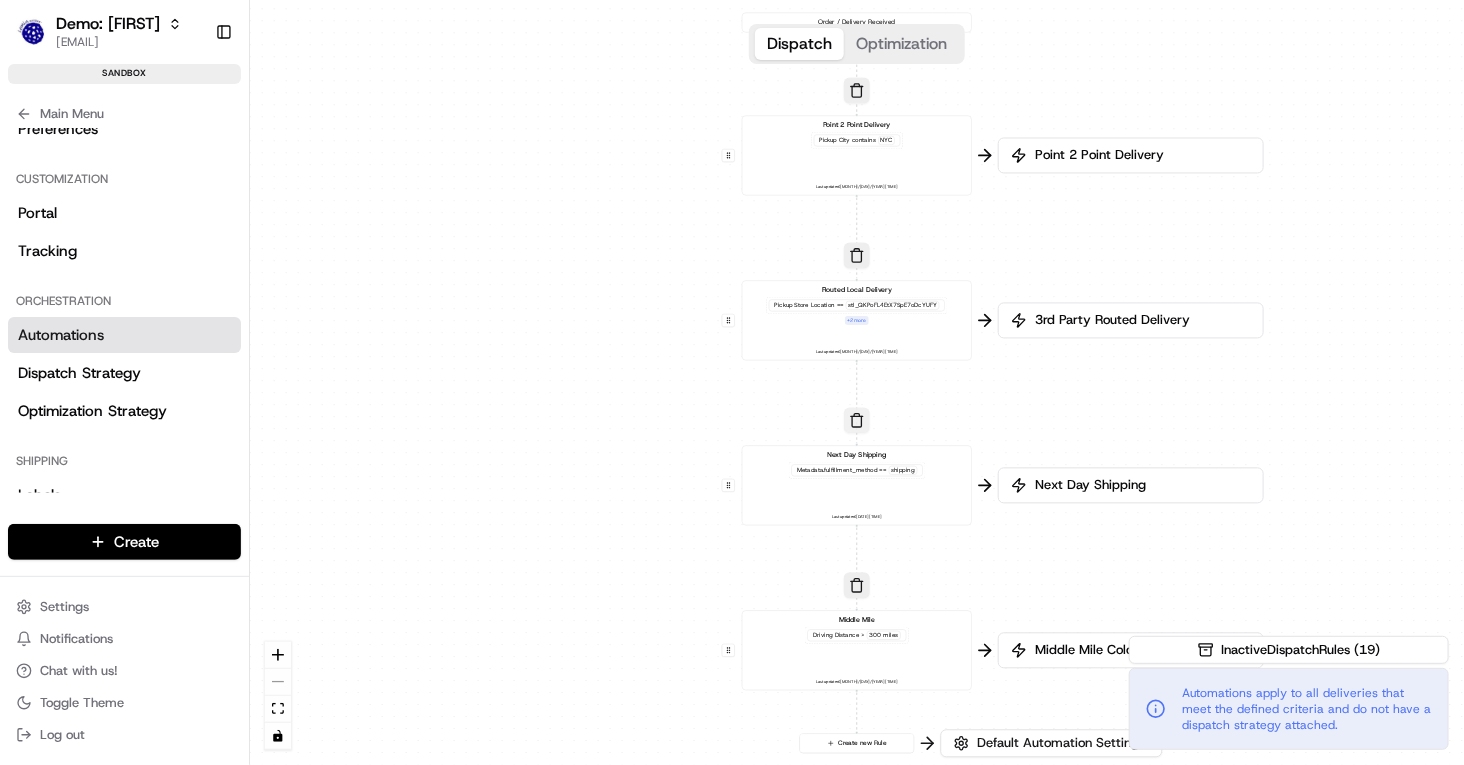 click at bounding box center (857, 421) 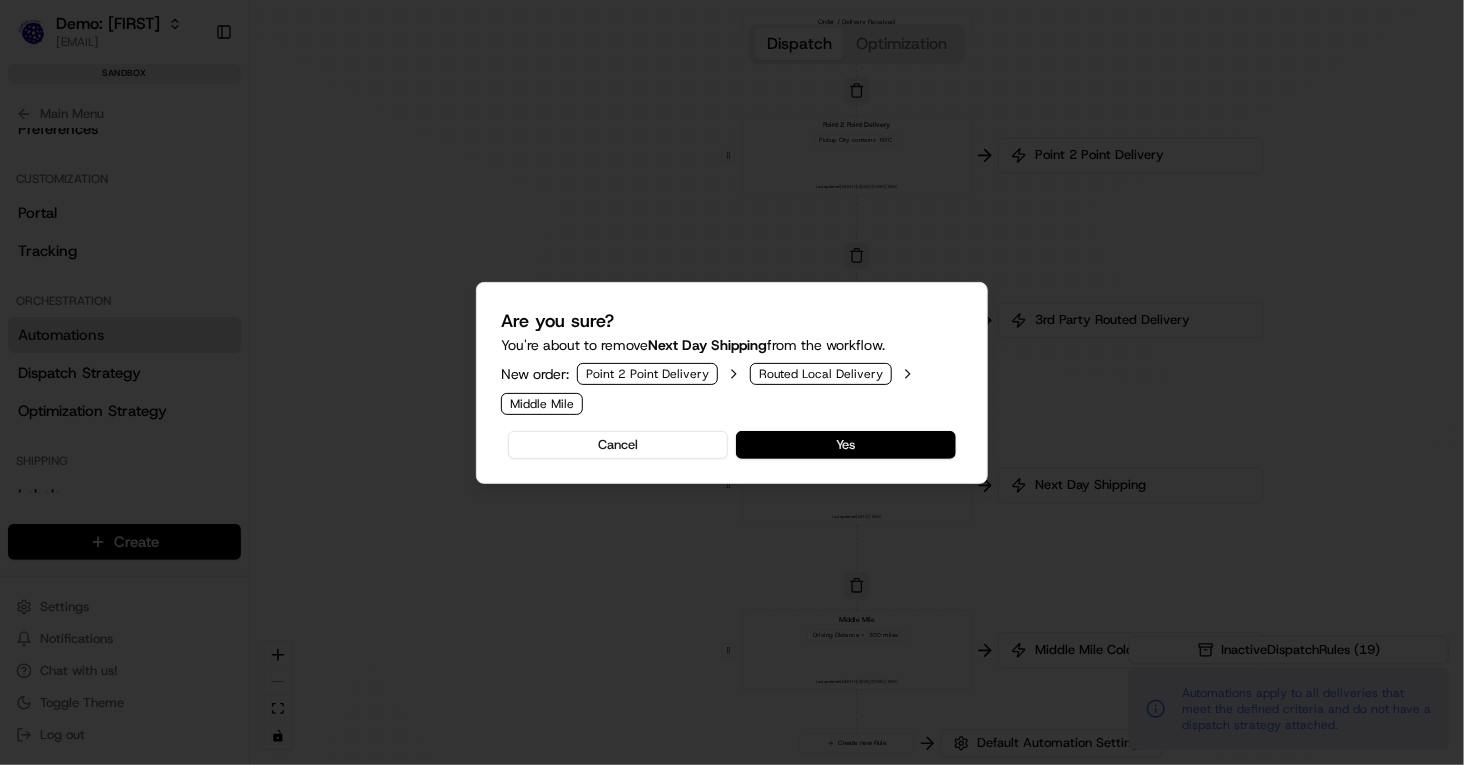 click on "Yes" at bounding box center [846, 445] 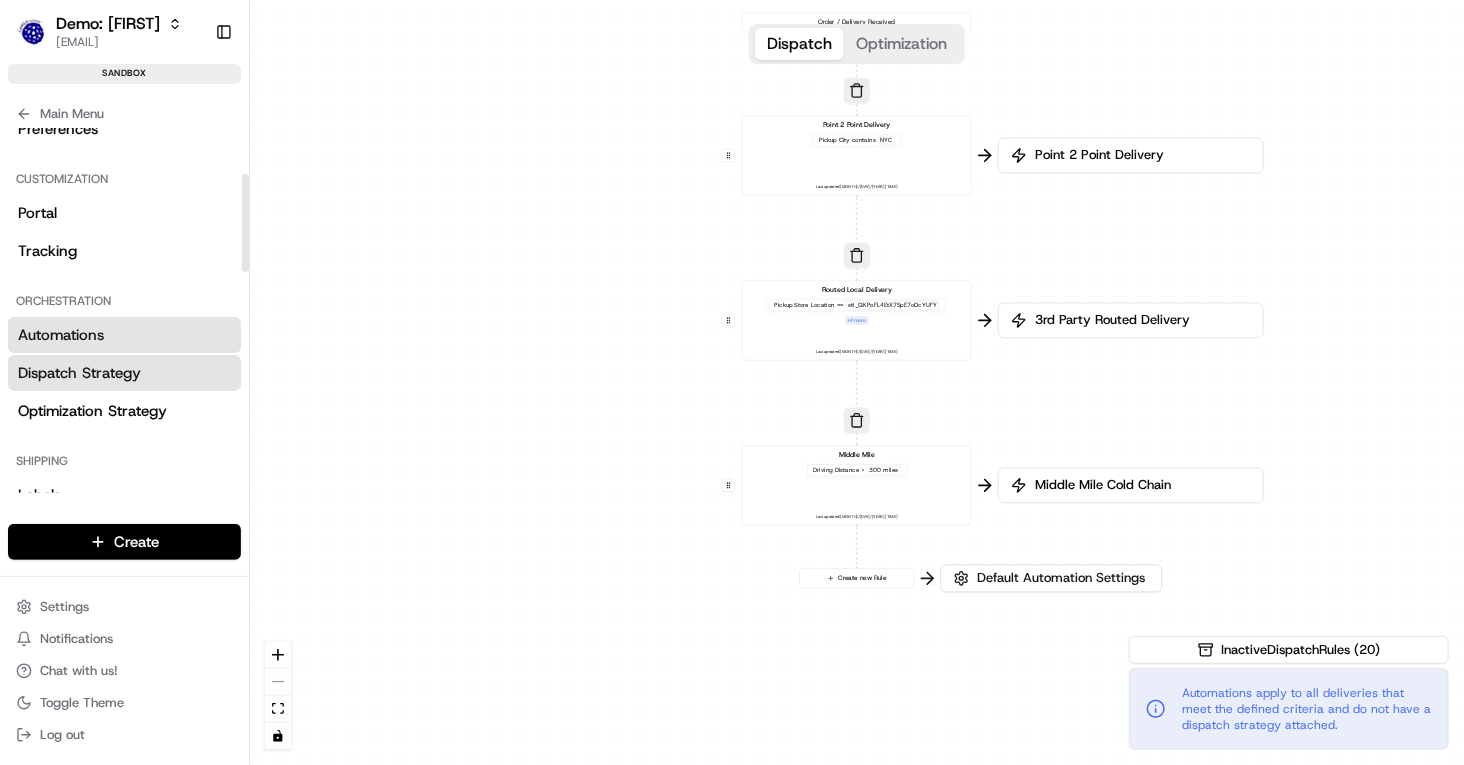 click on "Dispatch Strategy" at bounding box center [124, 373] 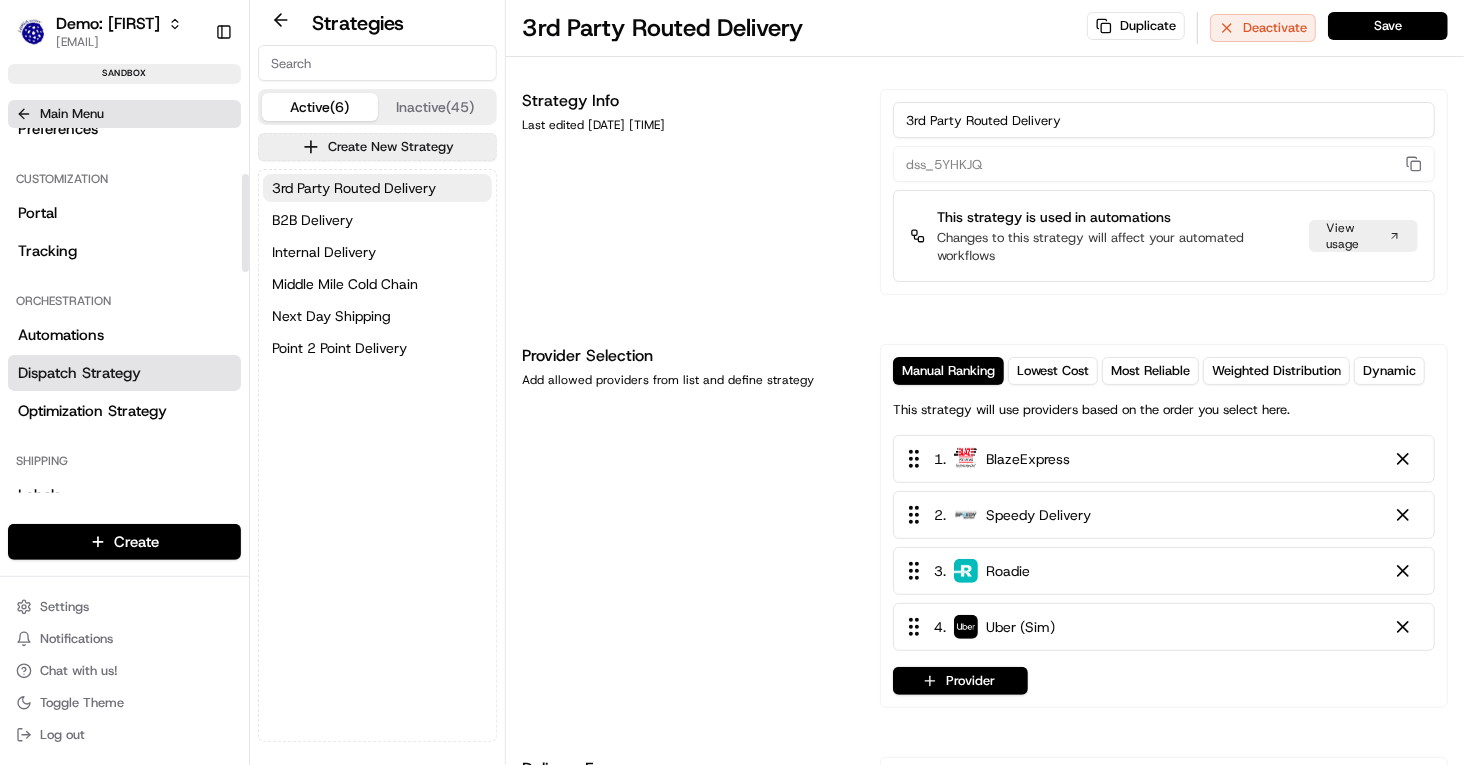 click 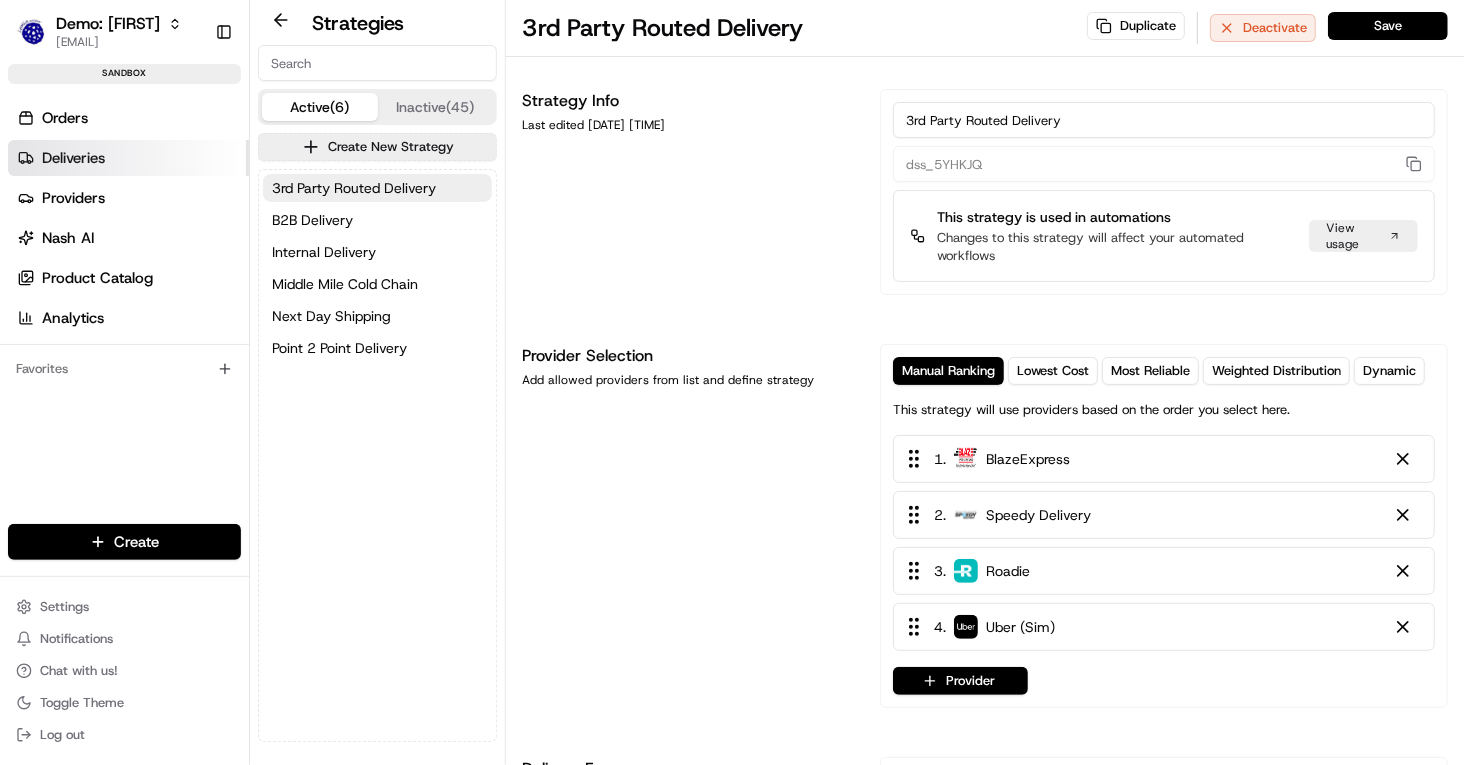 click on "Deliveries" at bounding box center [73, 158] 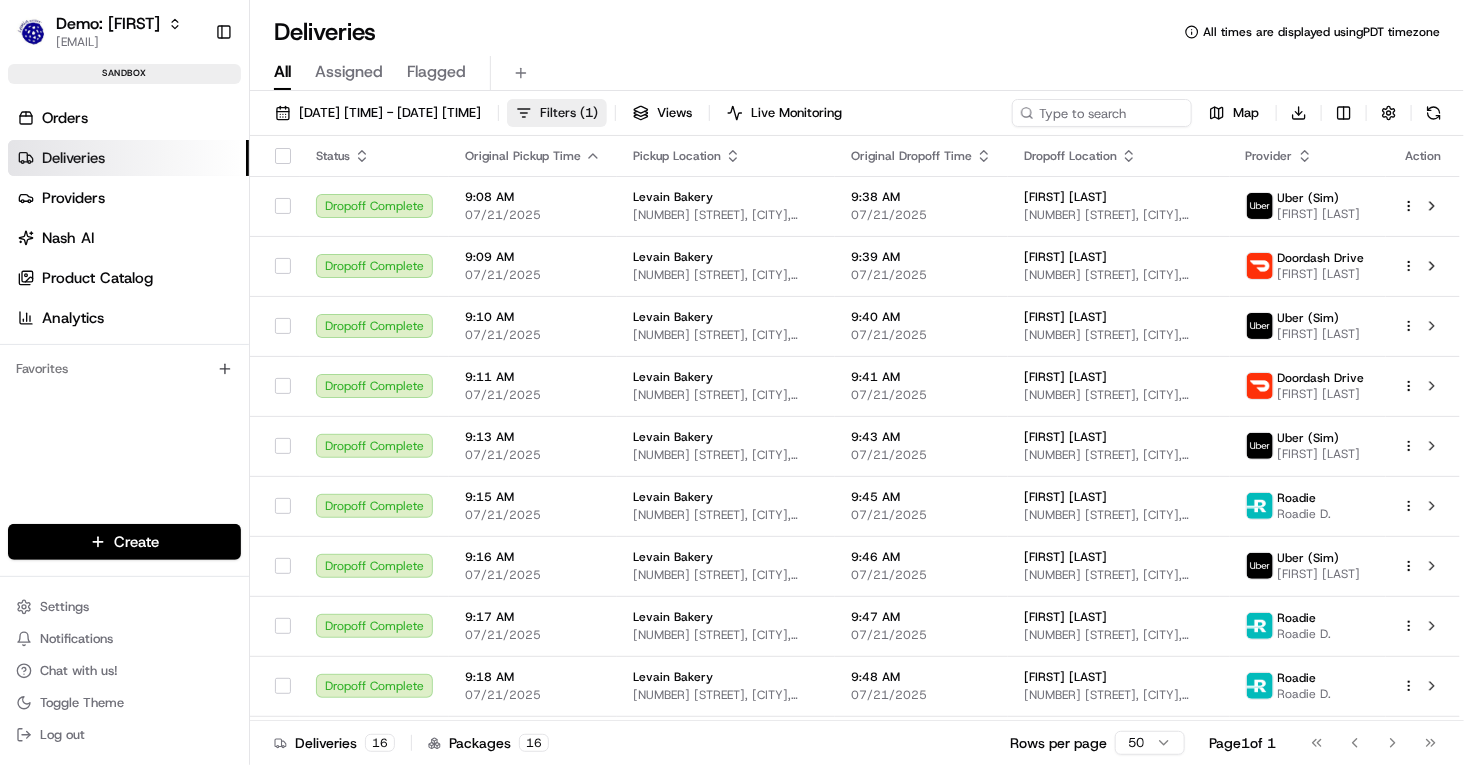 click on "( 1 )" at bounding box center [589, 113] 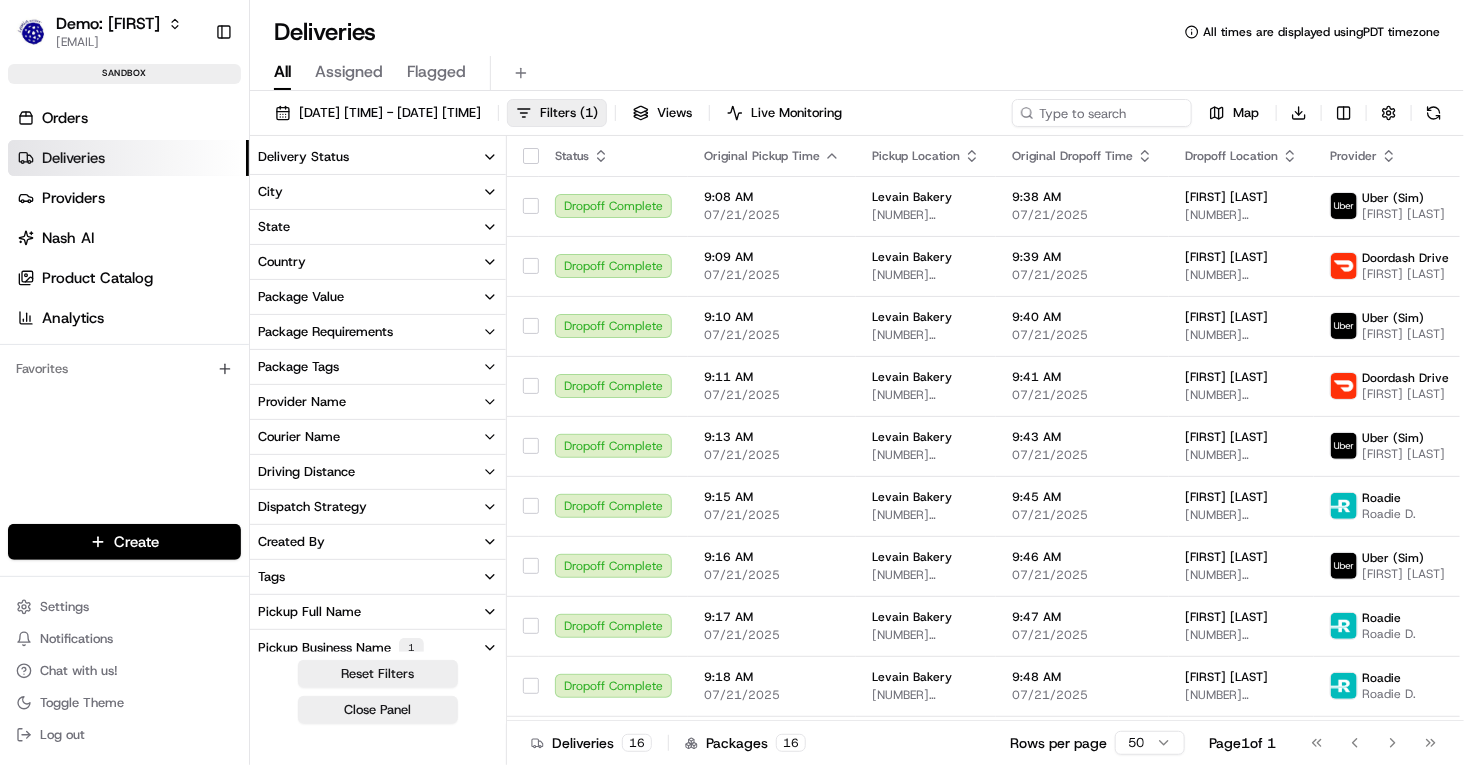 click on "Provider Name" at bounding box center (302, 402) 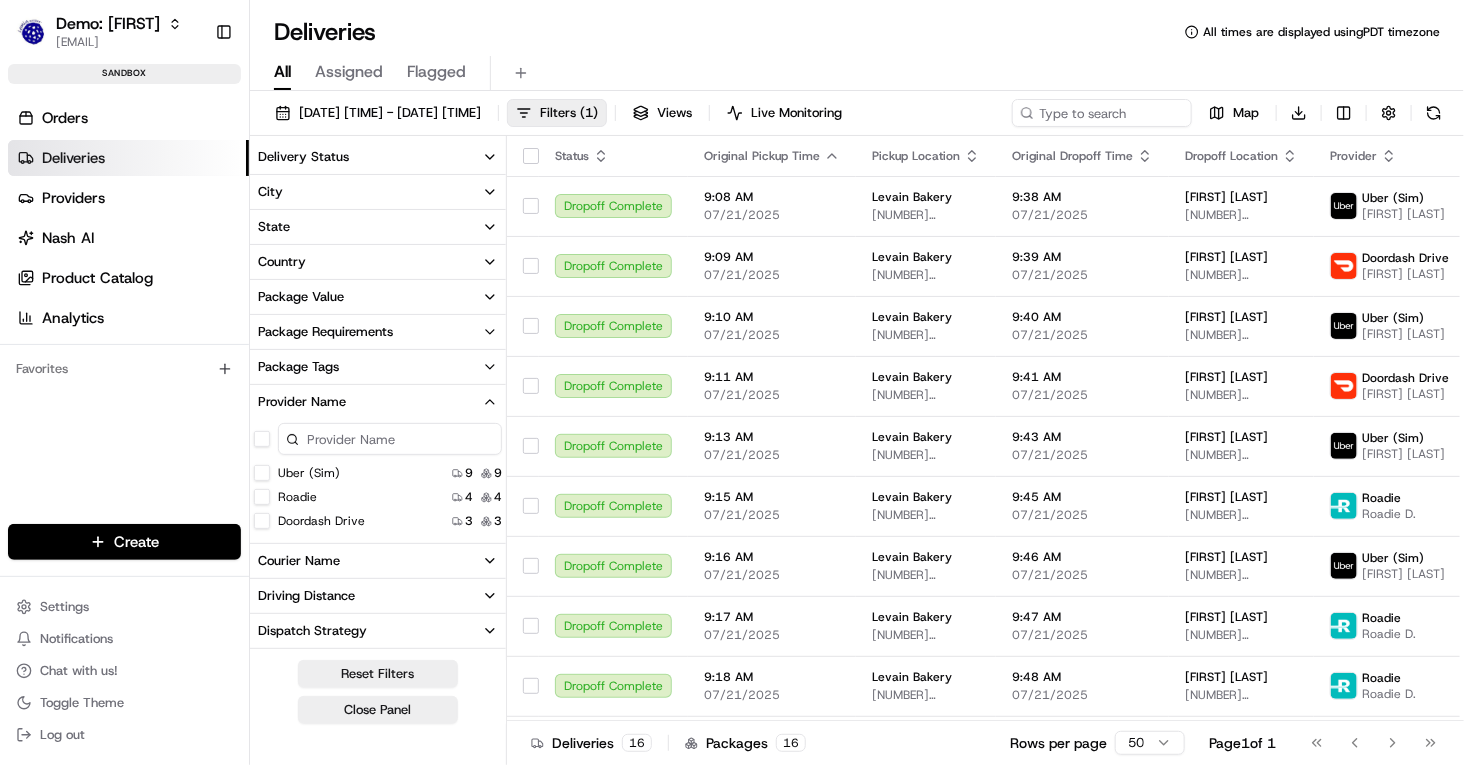 click on "Uber (Sim)" at bounding box center (262, 473) 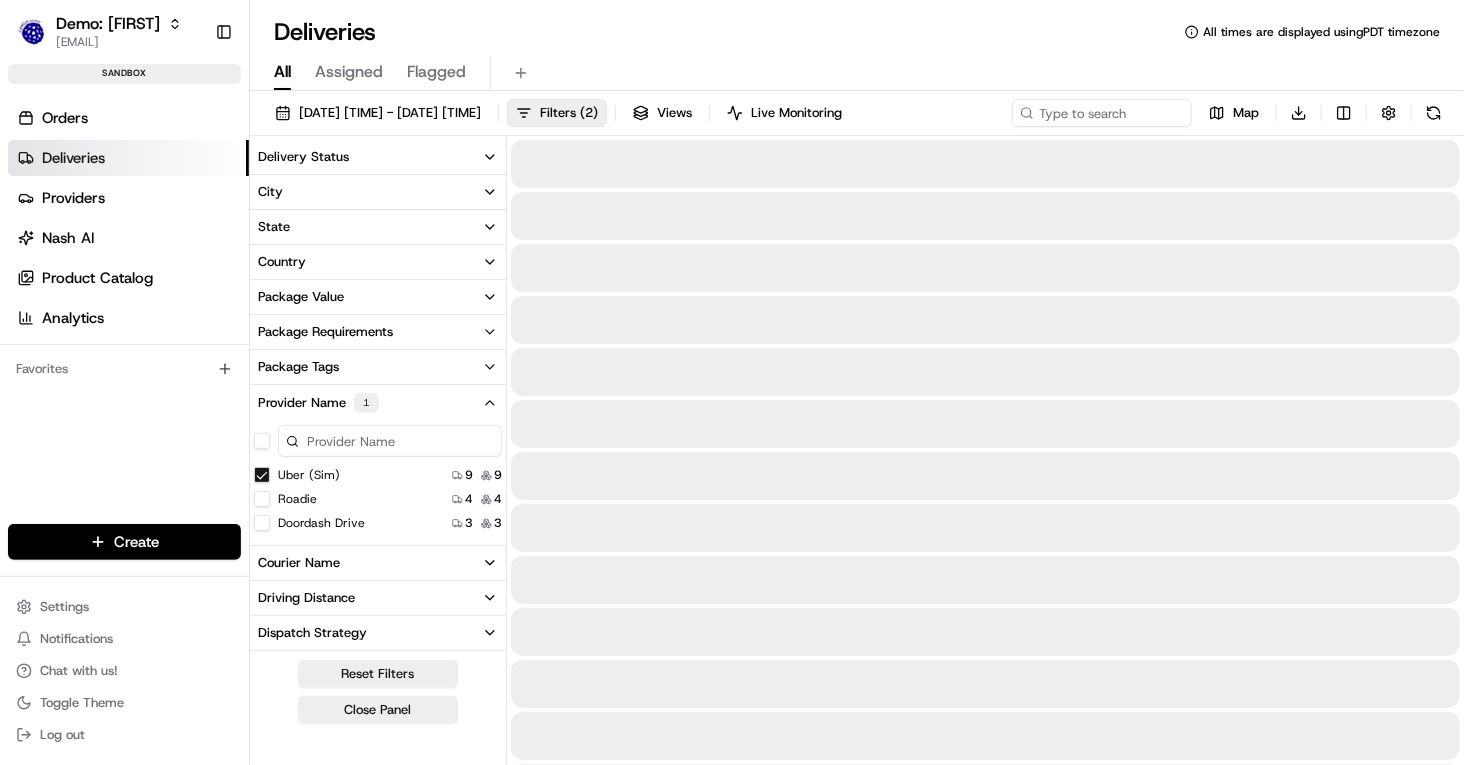 click on "Roadie" at bounding box center (262, 499) 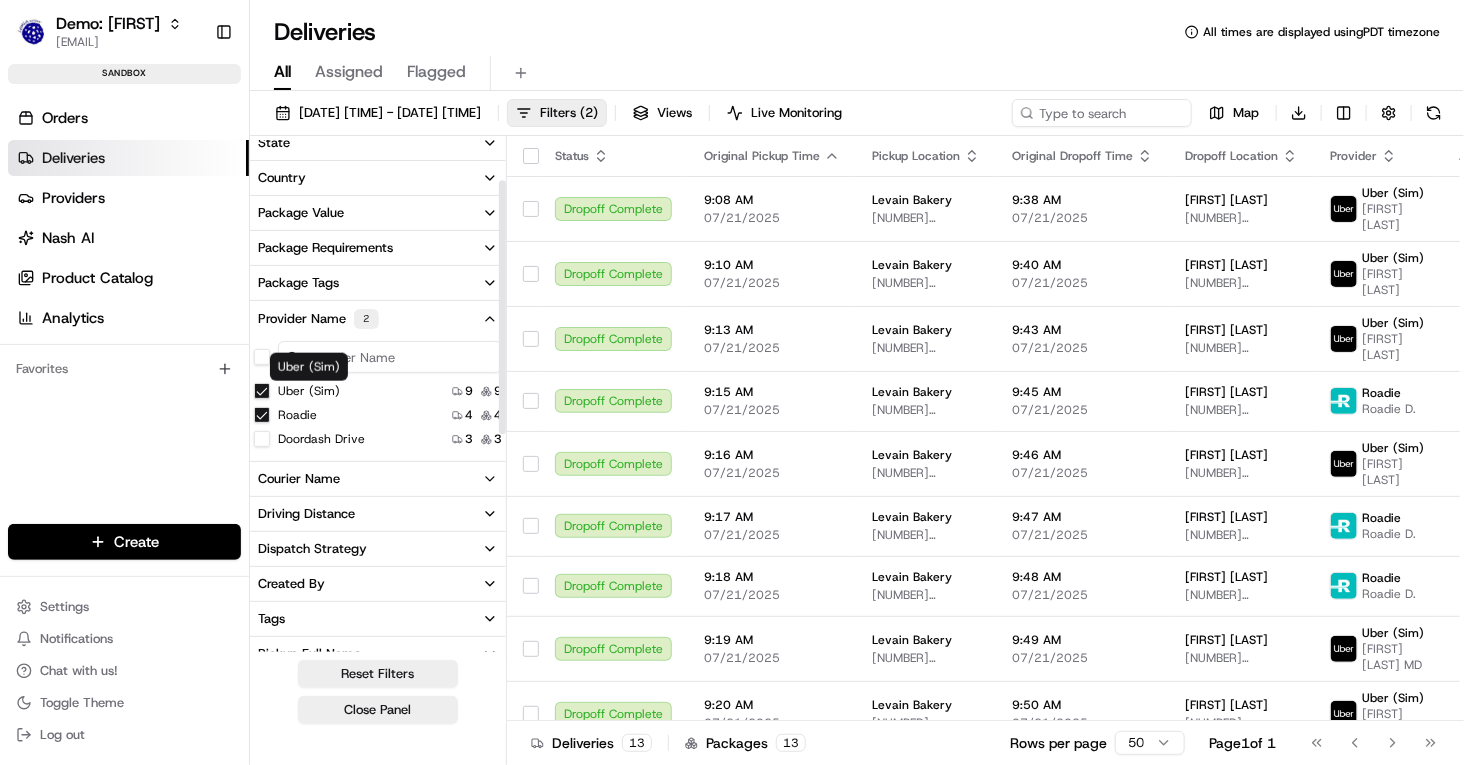 scroll, scrollTop: 85, scrollLeft: 0, axis: vertical 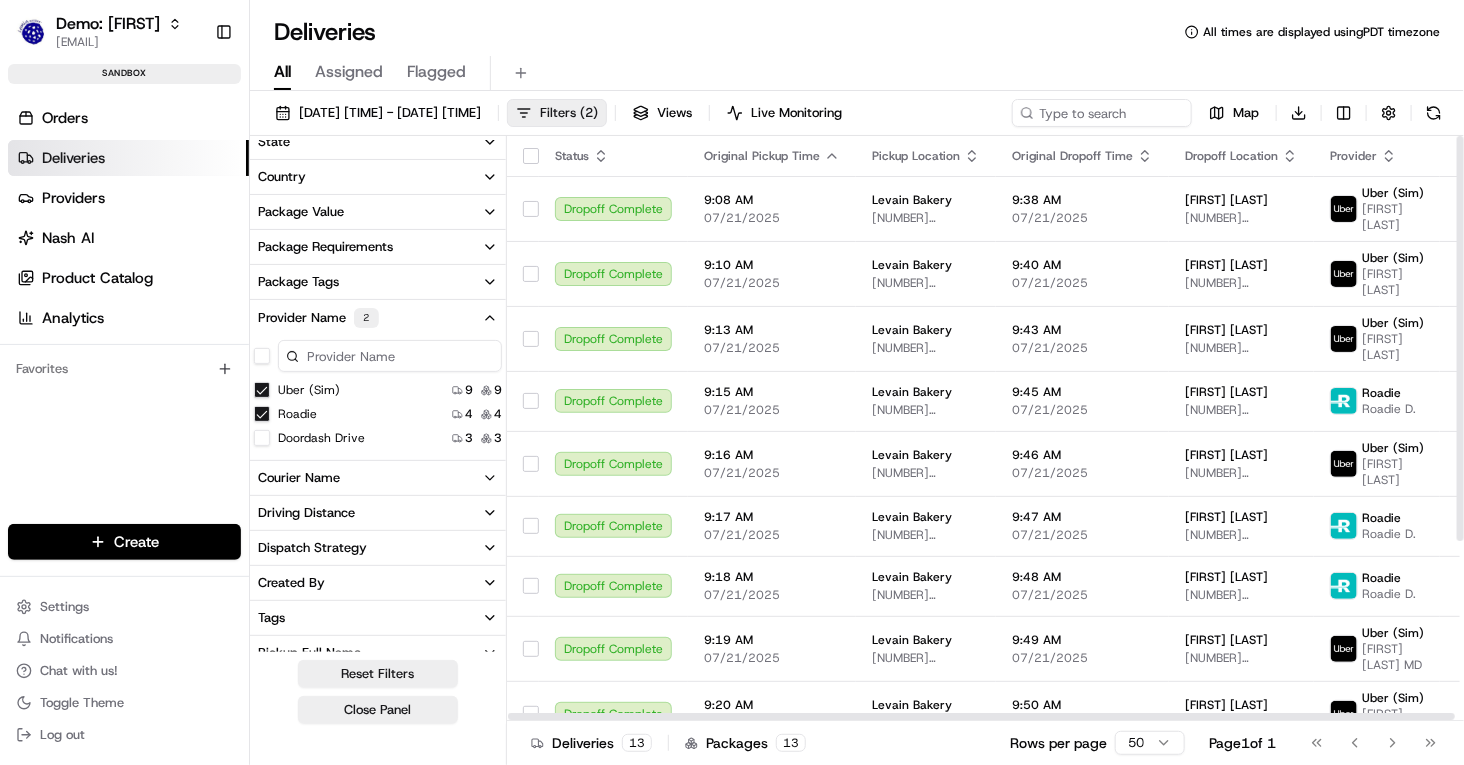 click on "Filters ( 2 )" at bounding box center (569, 113) 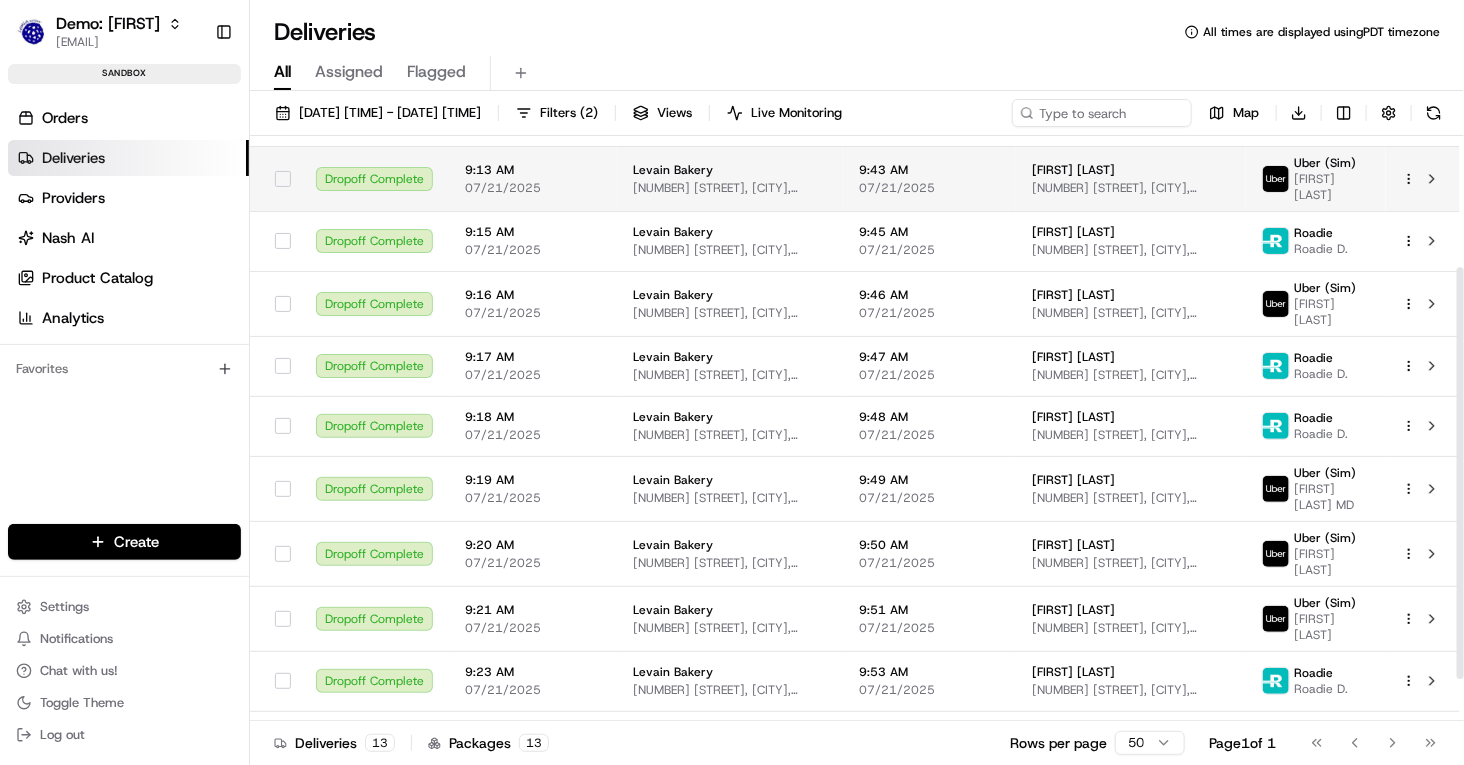 scroll, scrollTop: 248, scrollLeft: 0, axis: vertical 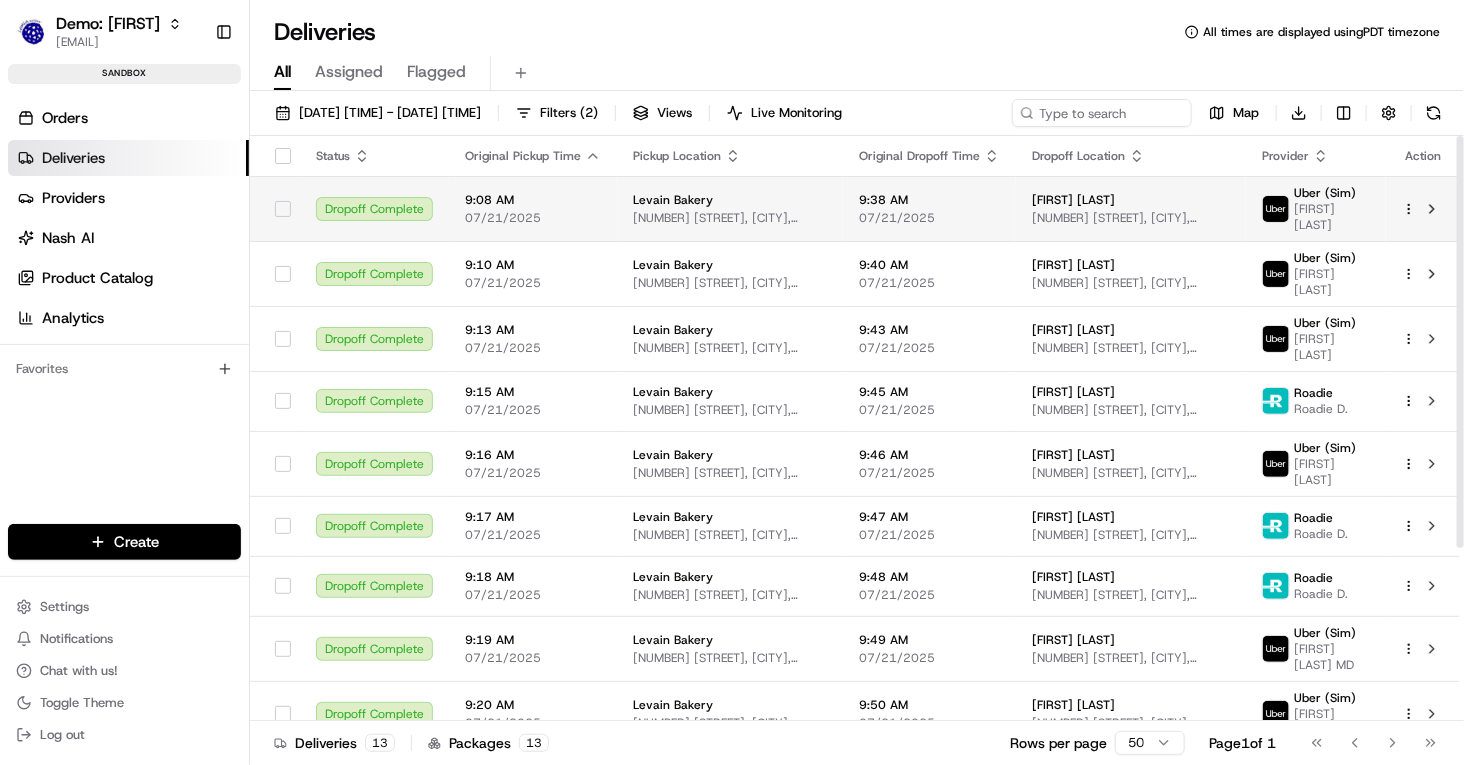 click on "[TIME] [MONTH]/[DAY]/[YEAR]" at bounding box center (929, 208) 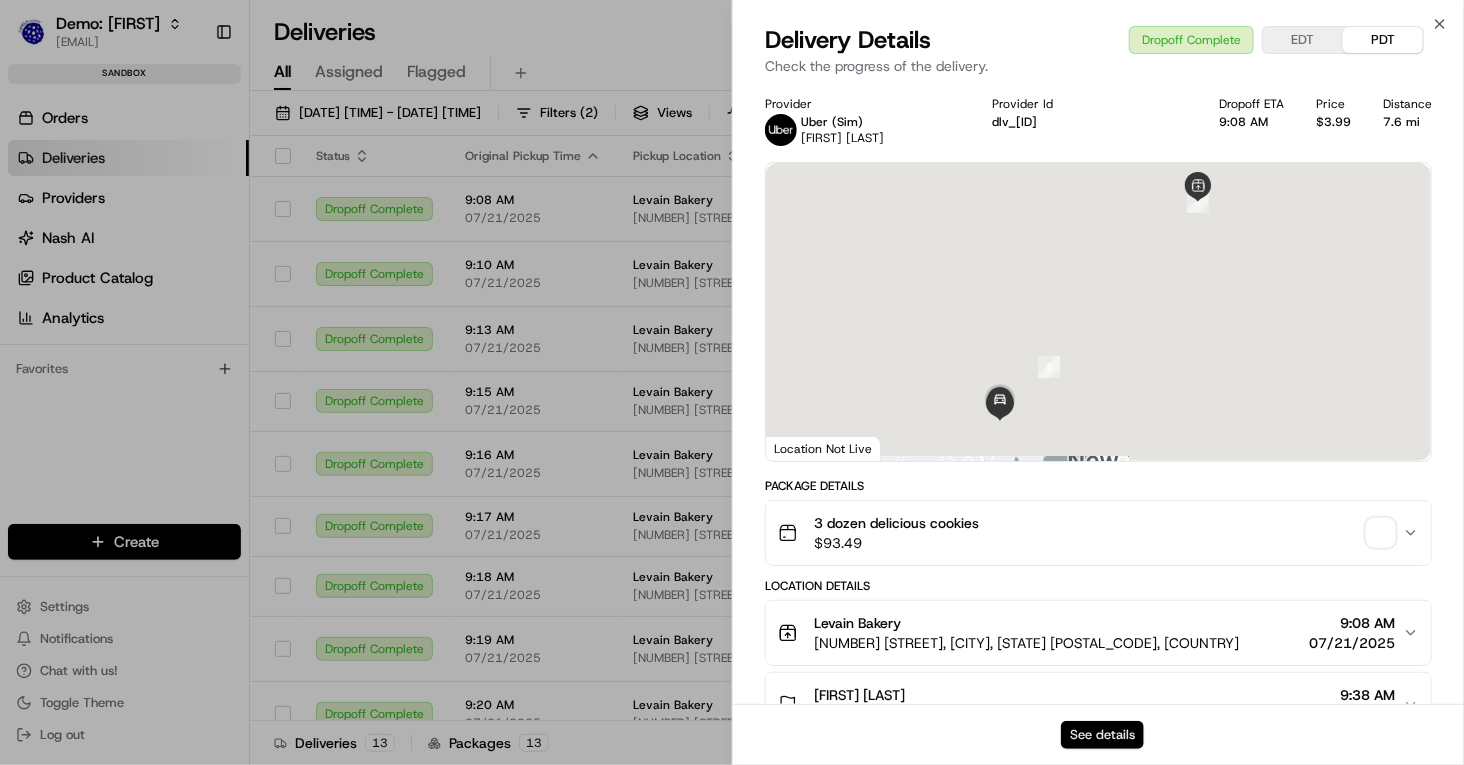 click on "See details" at bounding box center (1102, 735) 